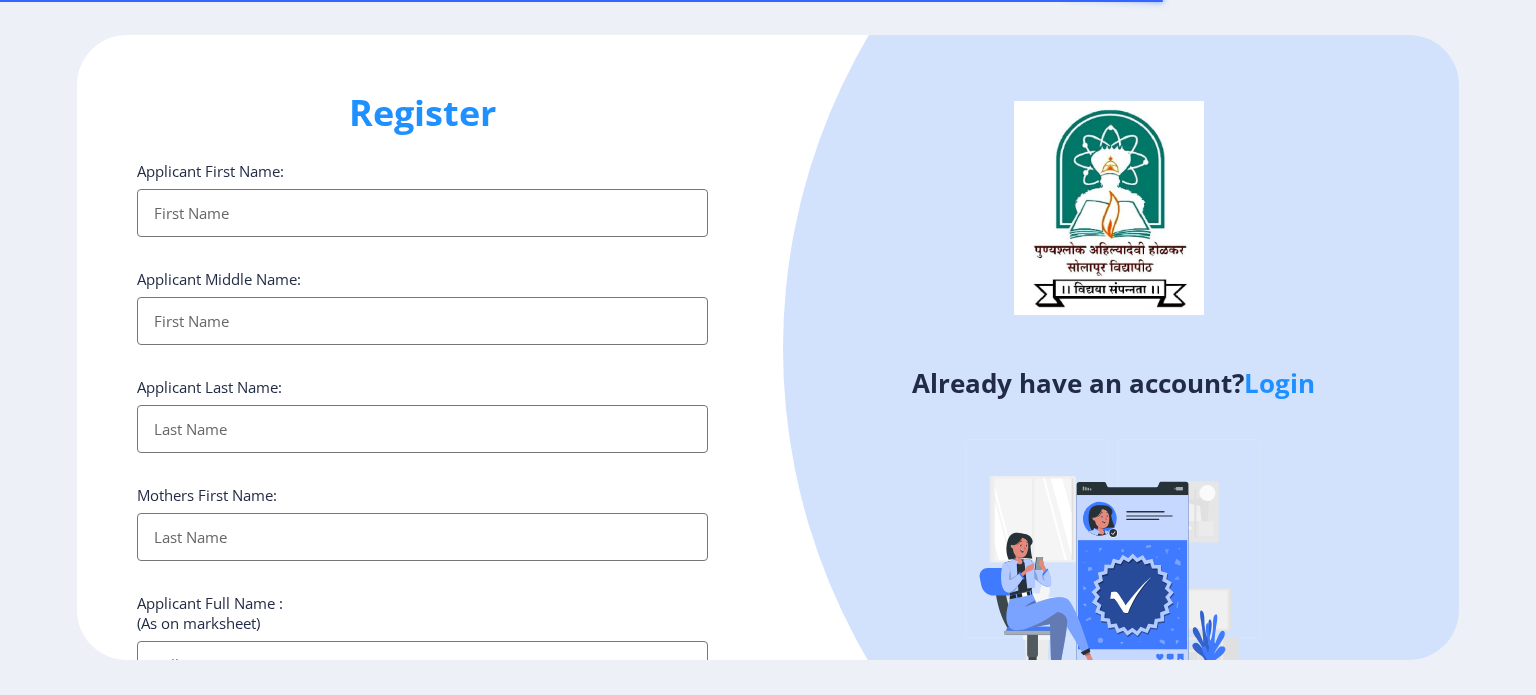 select 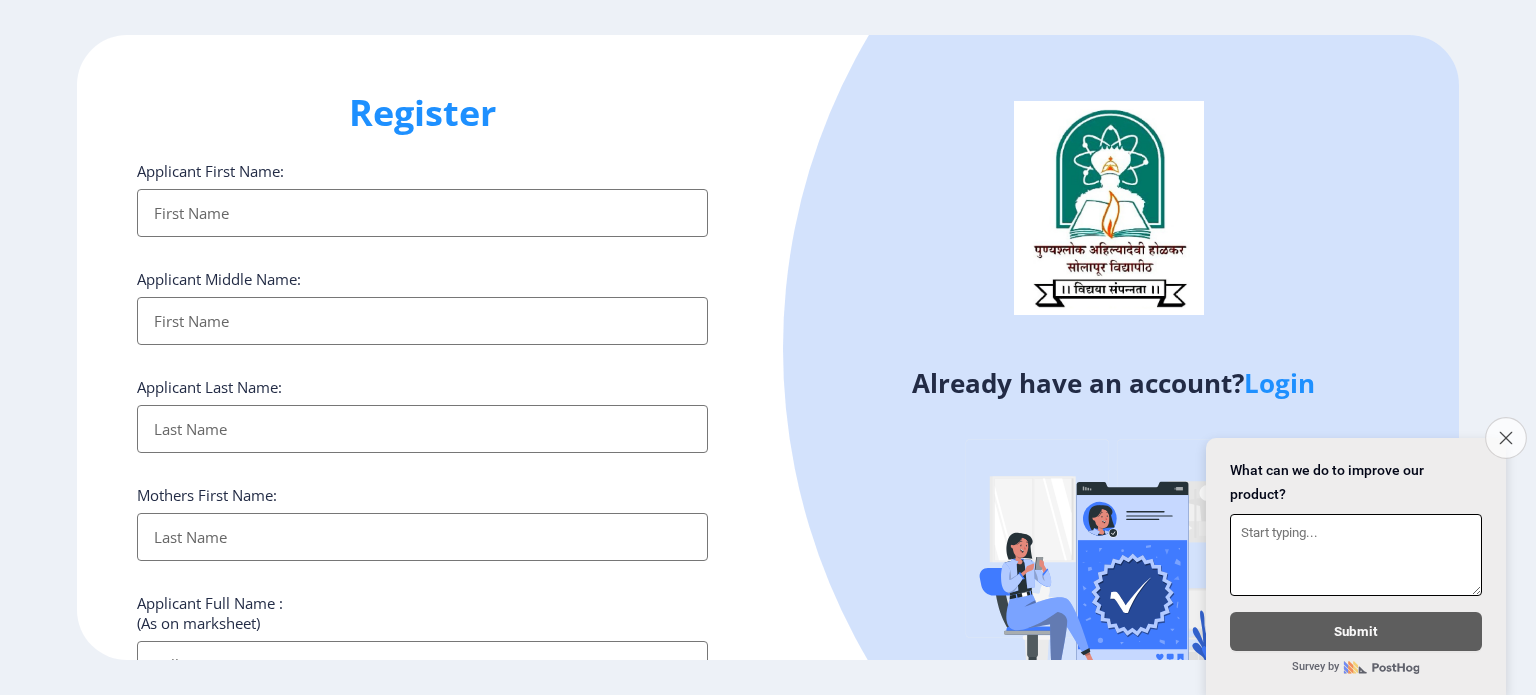 click on "Close survey" 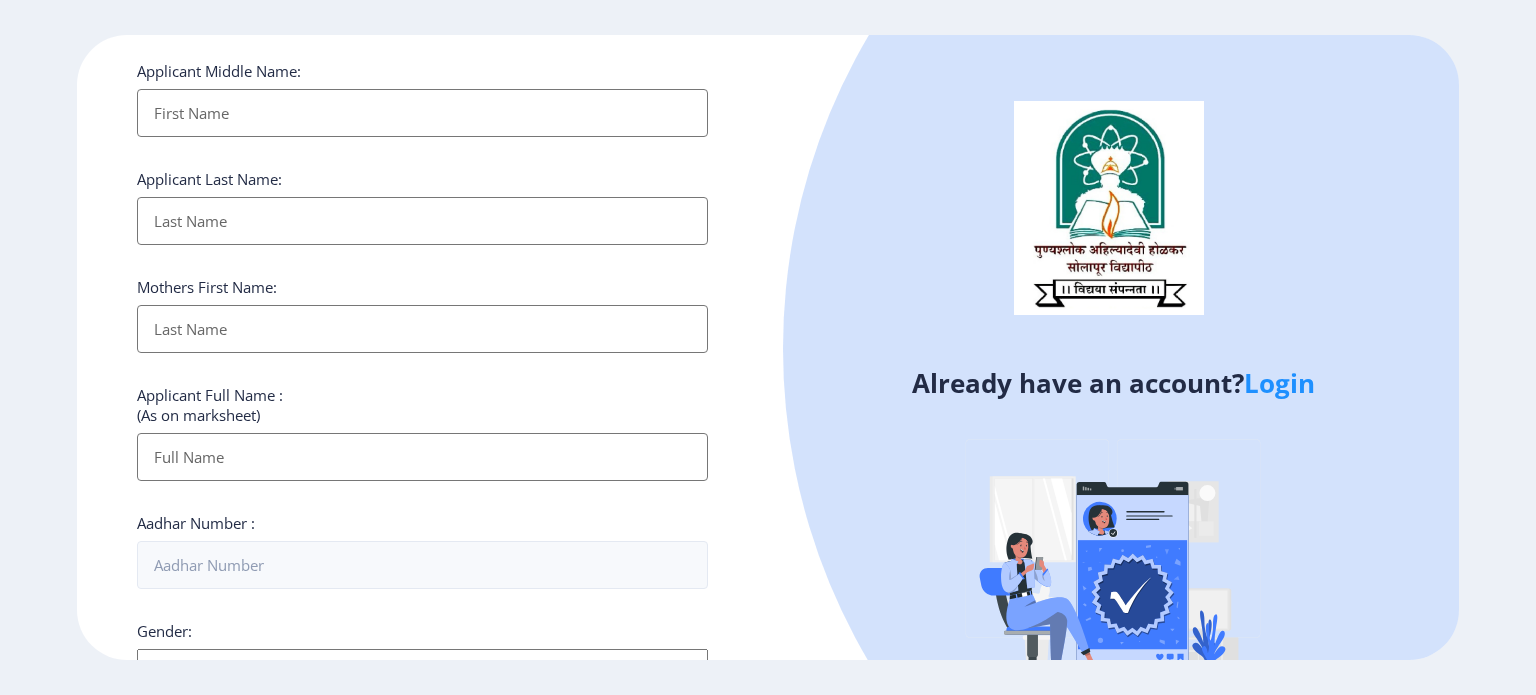 scroll, scrollTop: 0, scrollLeft: 0, axis: both 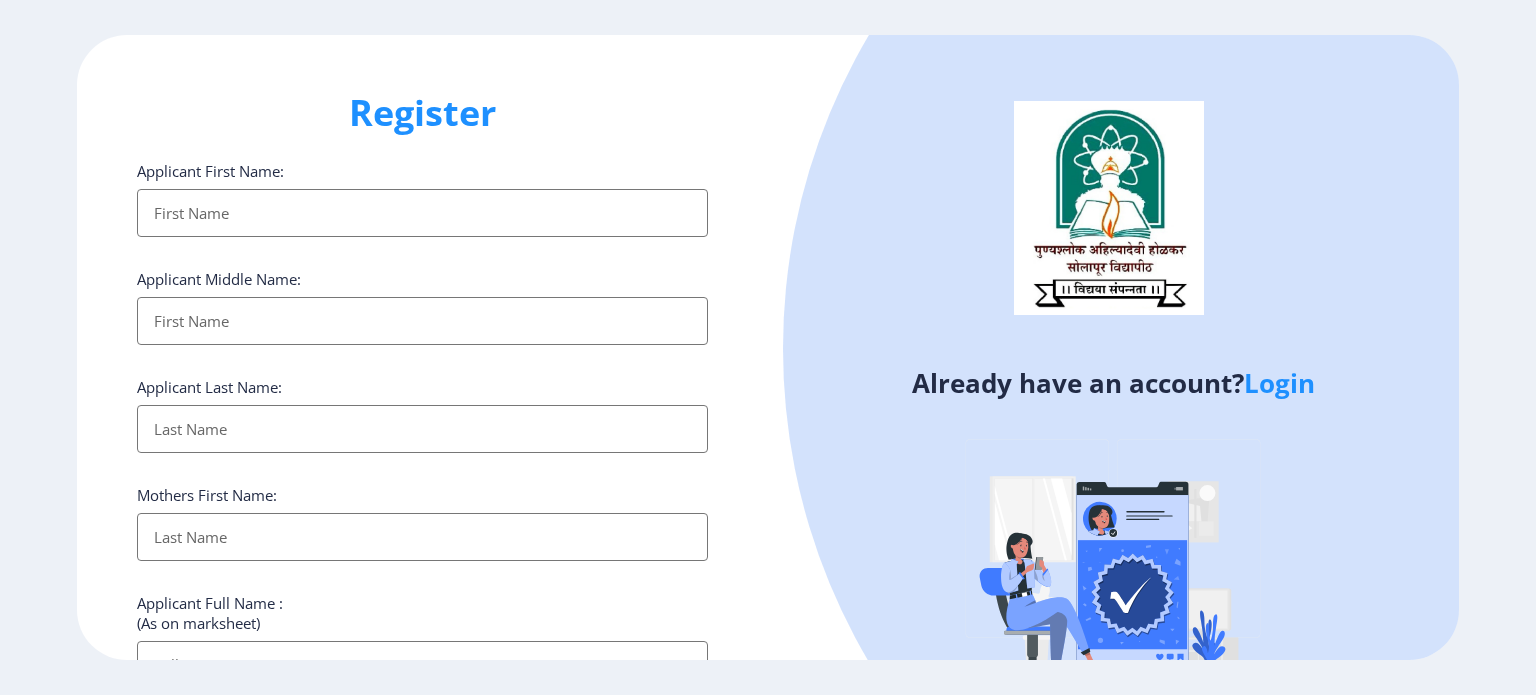 click on "Applicant First Name:" at bounding box center [422, 213] 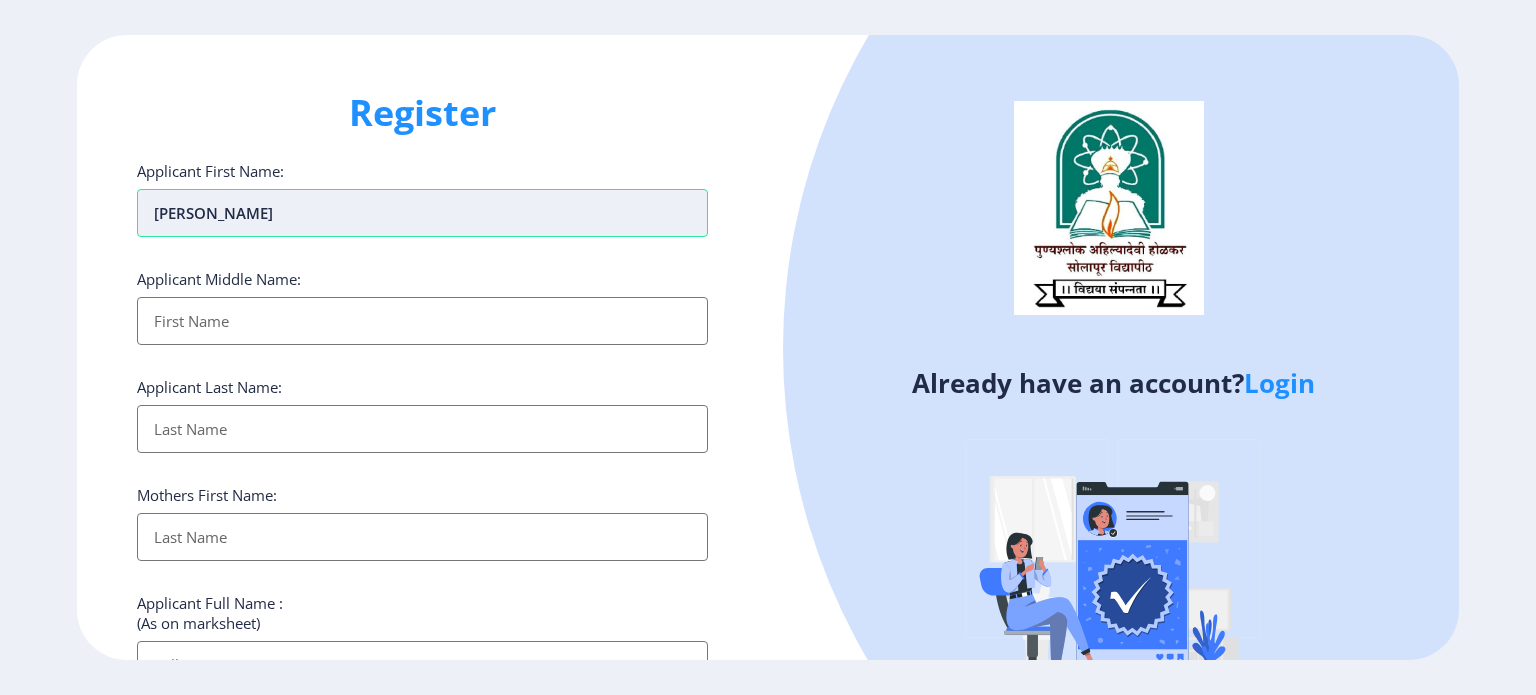 type on "[PERSON_NAME]" 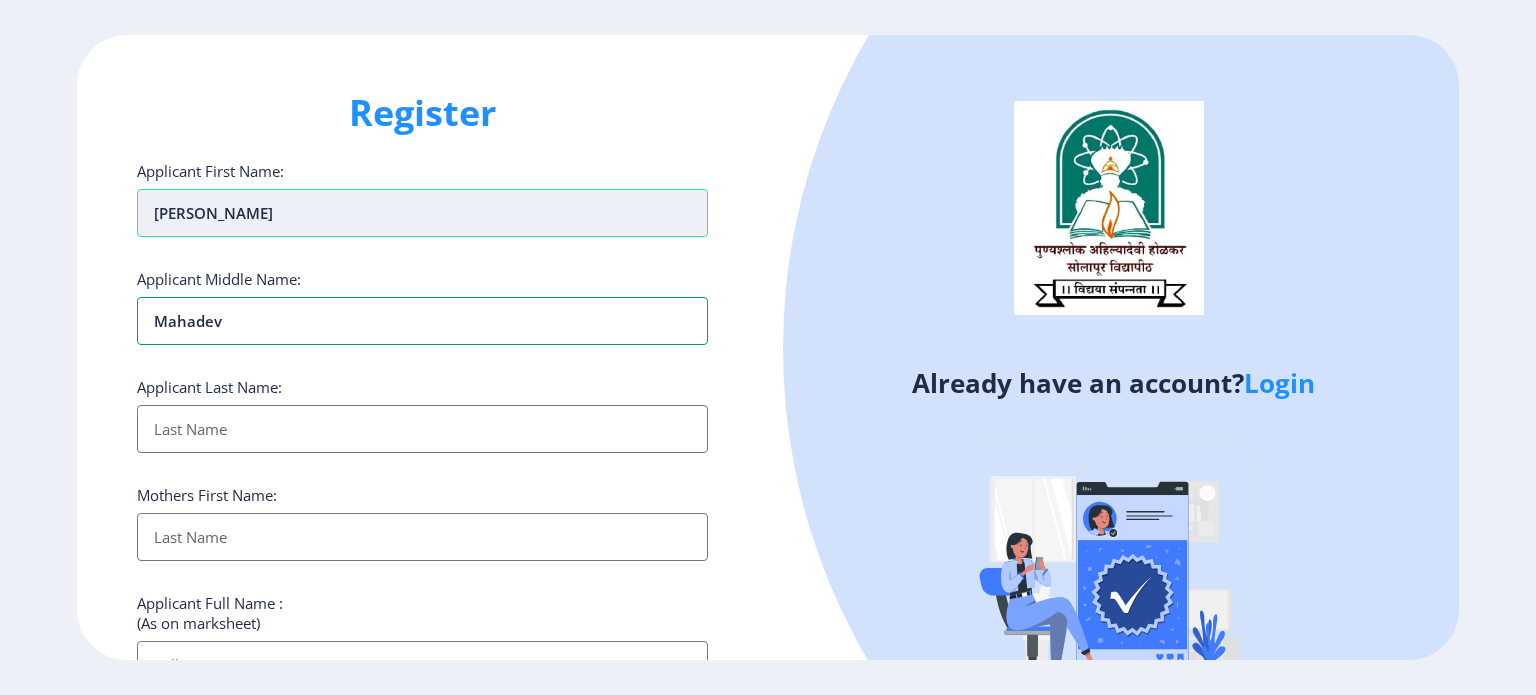 type on "Mahadev" 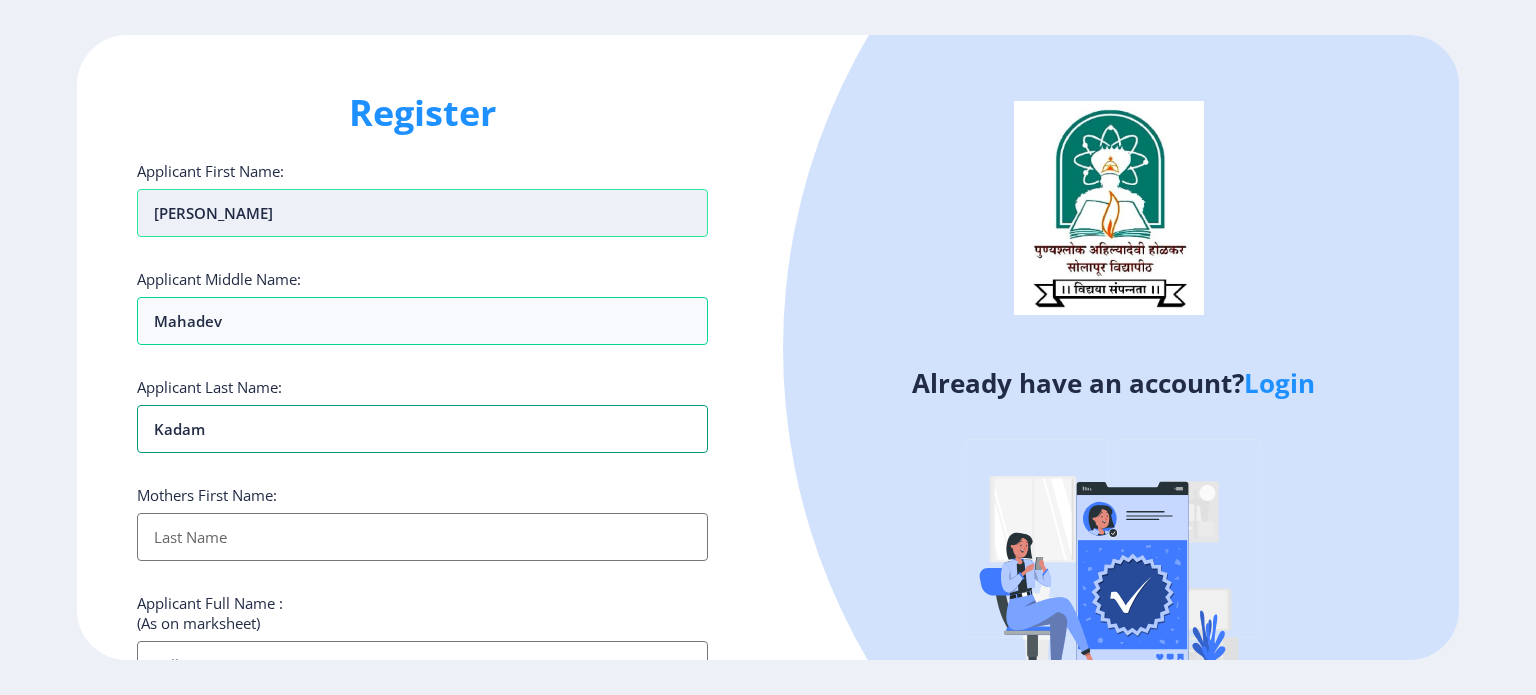 type on "Kadam" 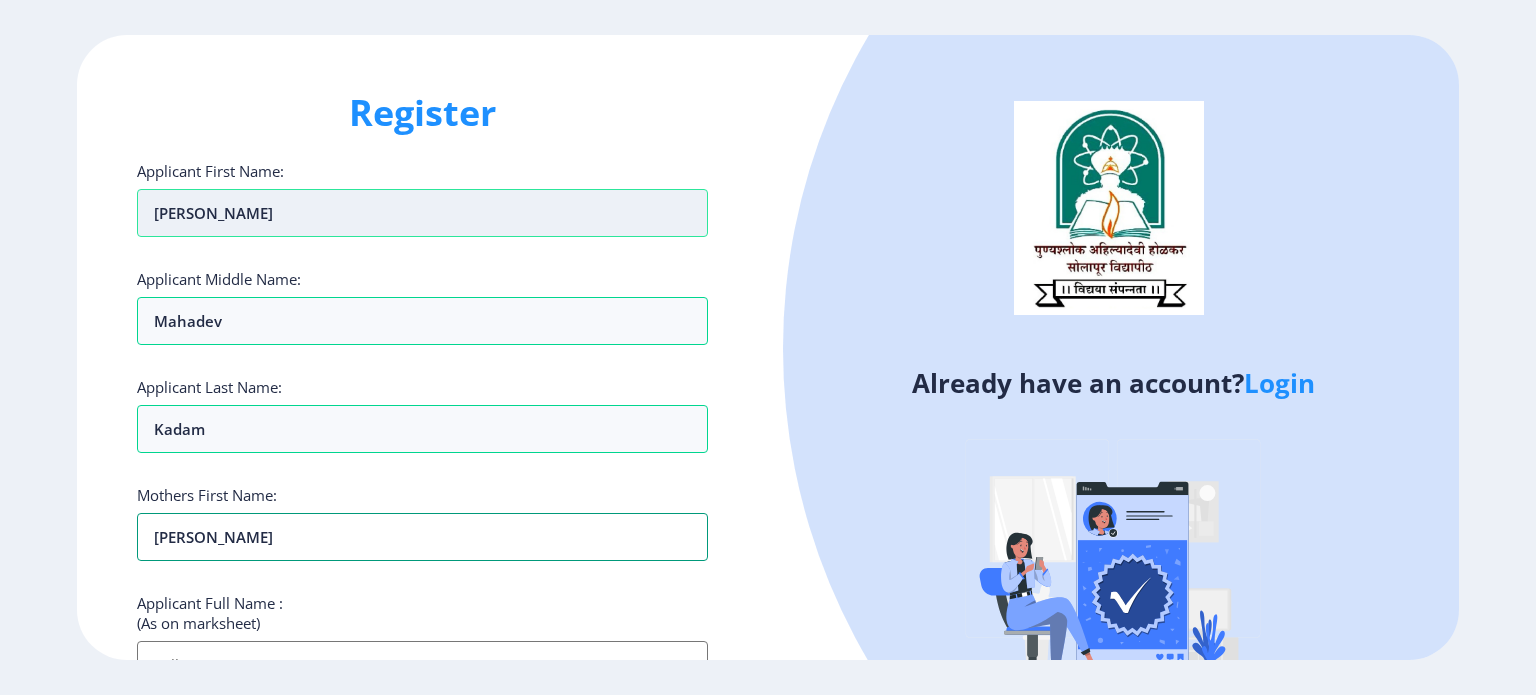 type on "[PERSON_NAME]" 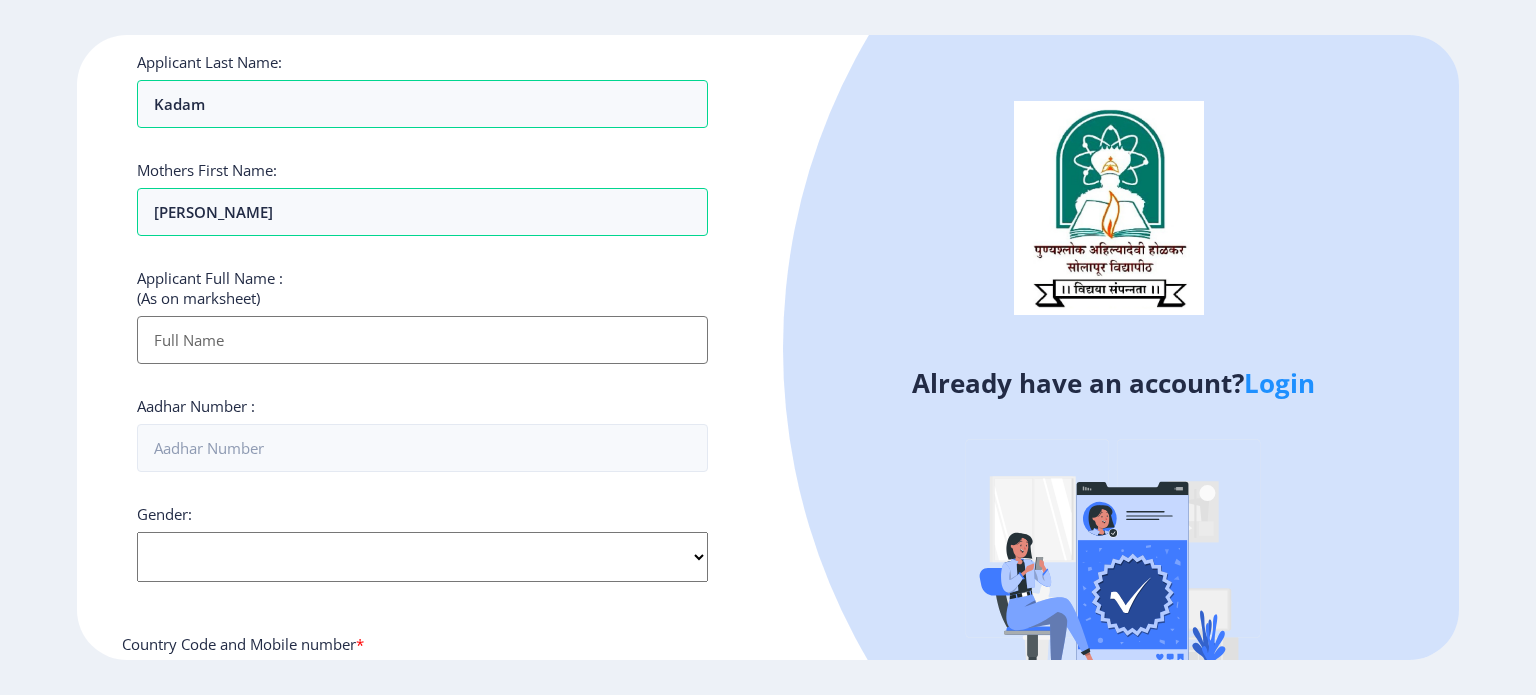 scroll, scrollTop: 326, scrollLeft: 0, axis: vertical 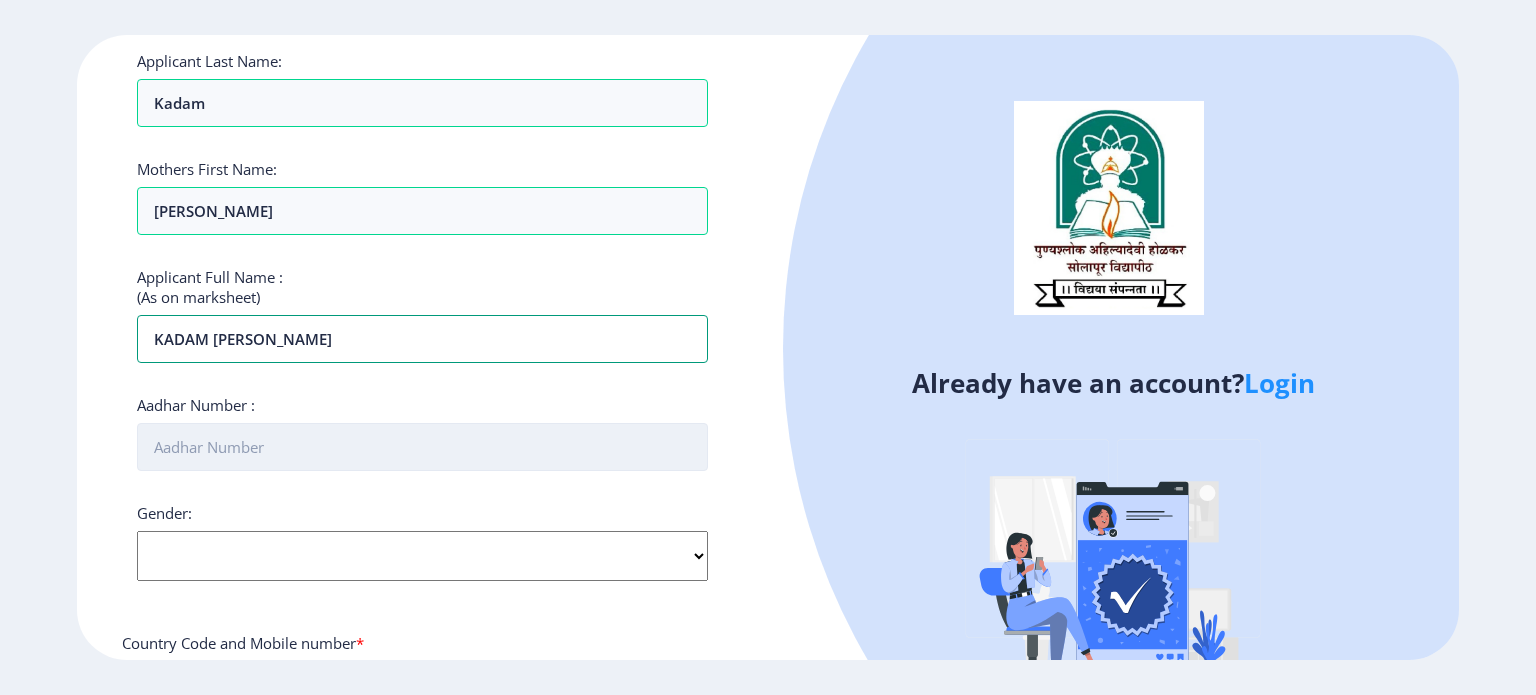 type on "KADAM [PERSON_NAME]" 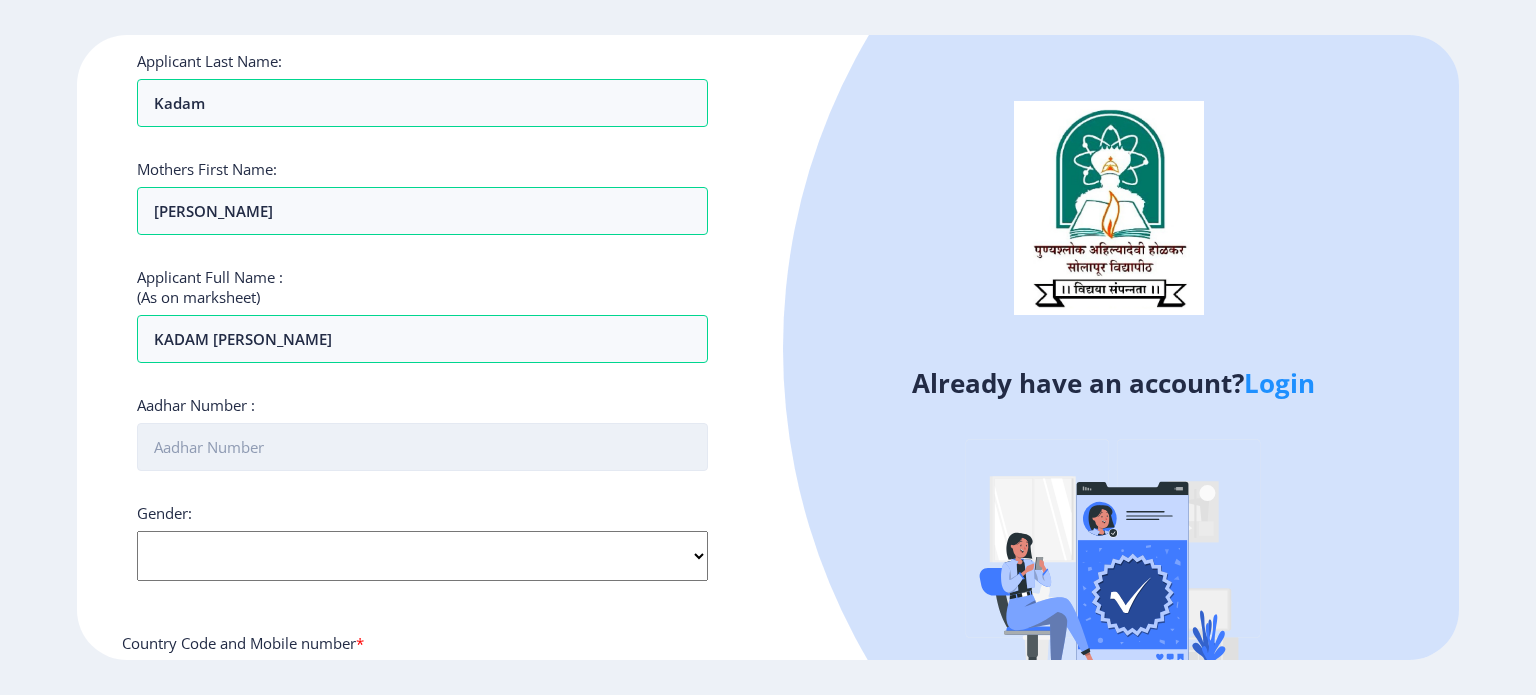 click on "Aadhar Number :" at bounding box center [422, 447] 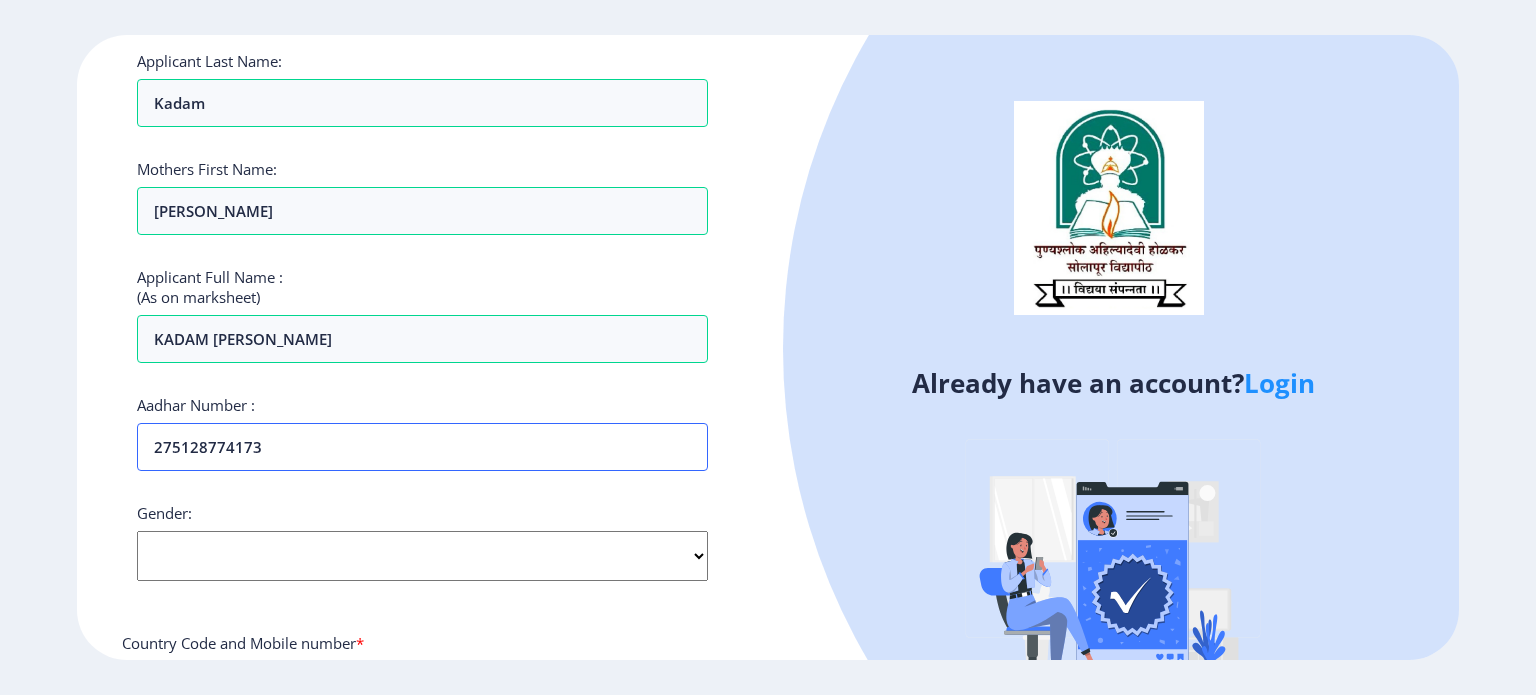 scroll, scrollTop: 526, scrollLeft: 0, axis: vertical 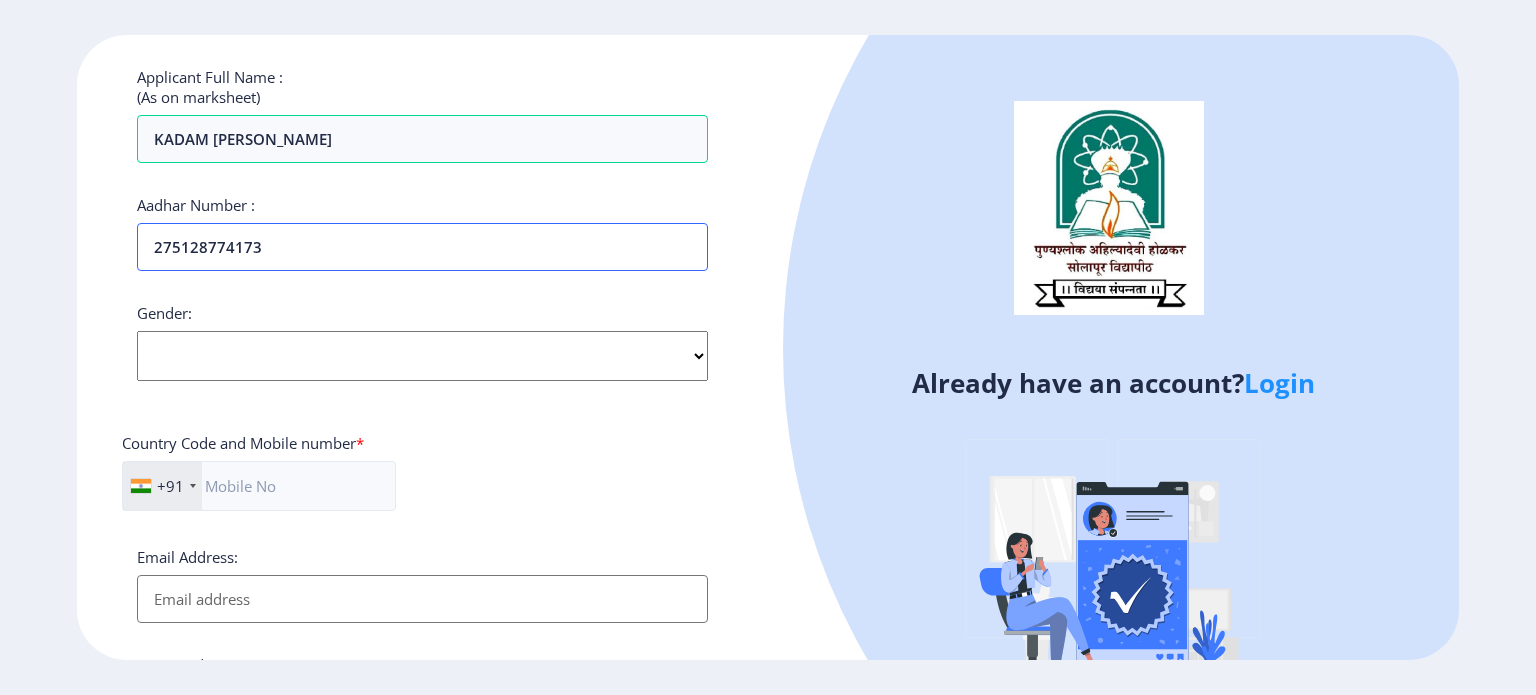 type on "275128774173" 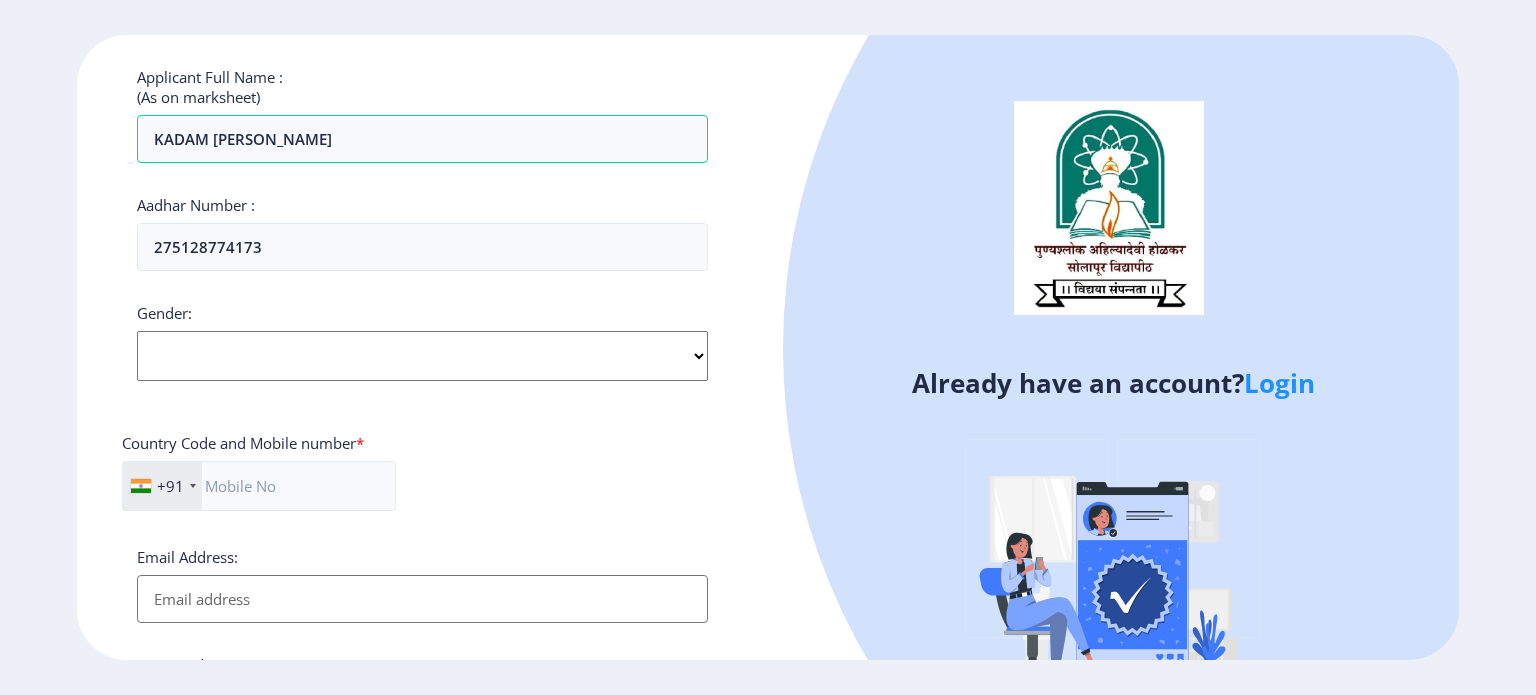 click on "Select Gender [DEMOGRAPHIC_DATA] [DEMOGRAPHIC_DATA] Other" 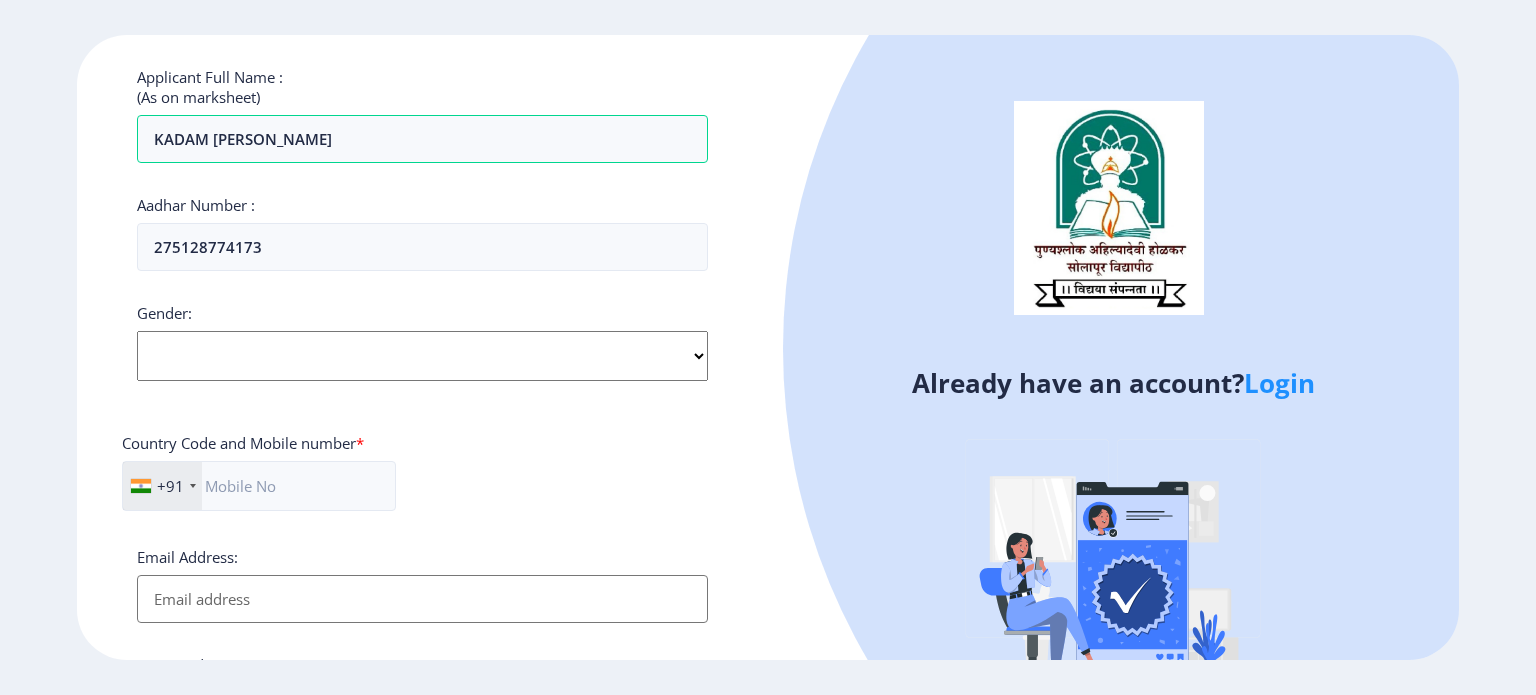 select on "[DEMOGRAPHIC_DATA]" 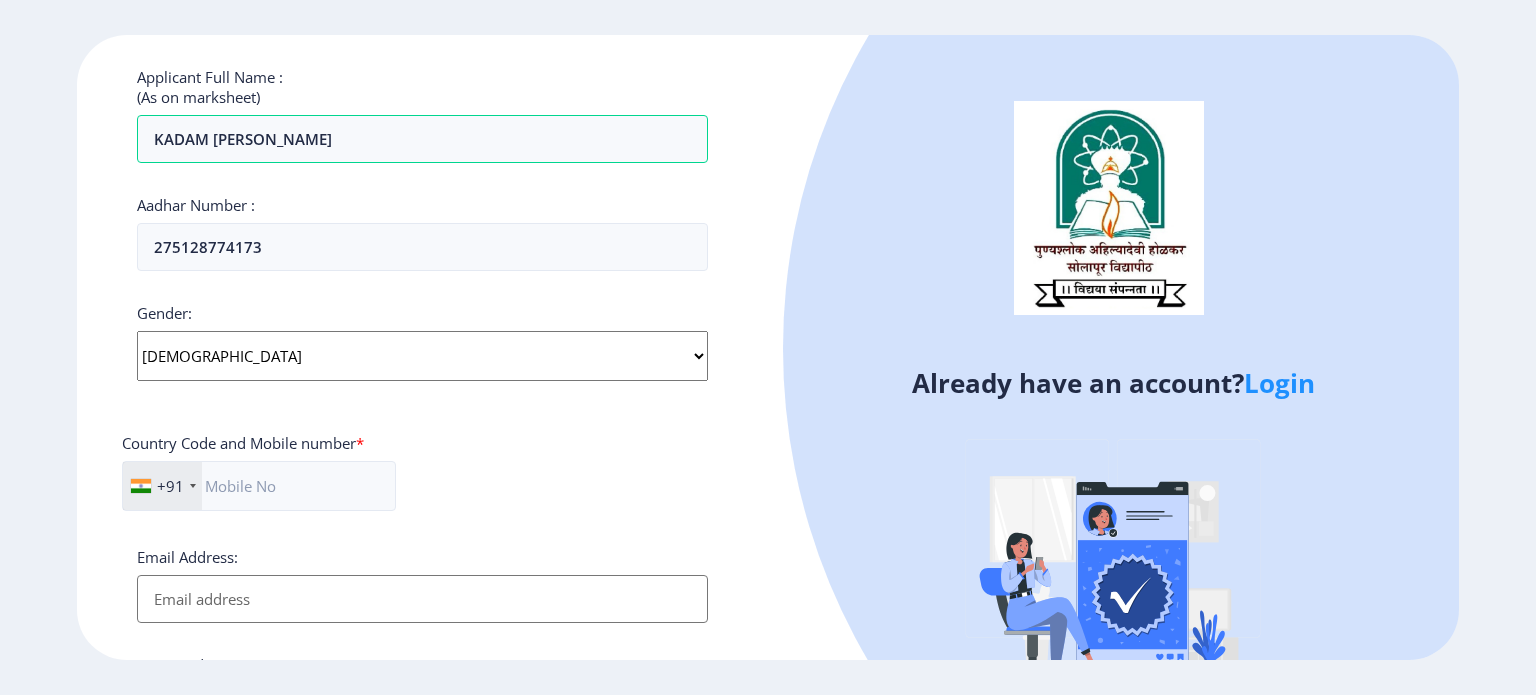 click on "Select Gender [DEMOGRAPHIC_DATA] [DEMOGRAPHIC_DATA] Other" 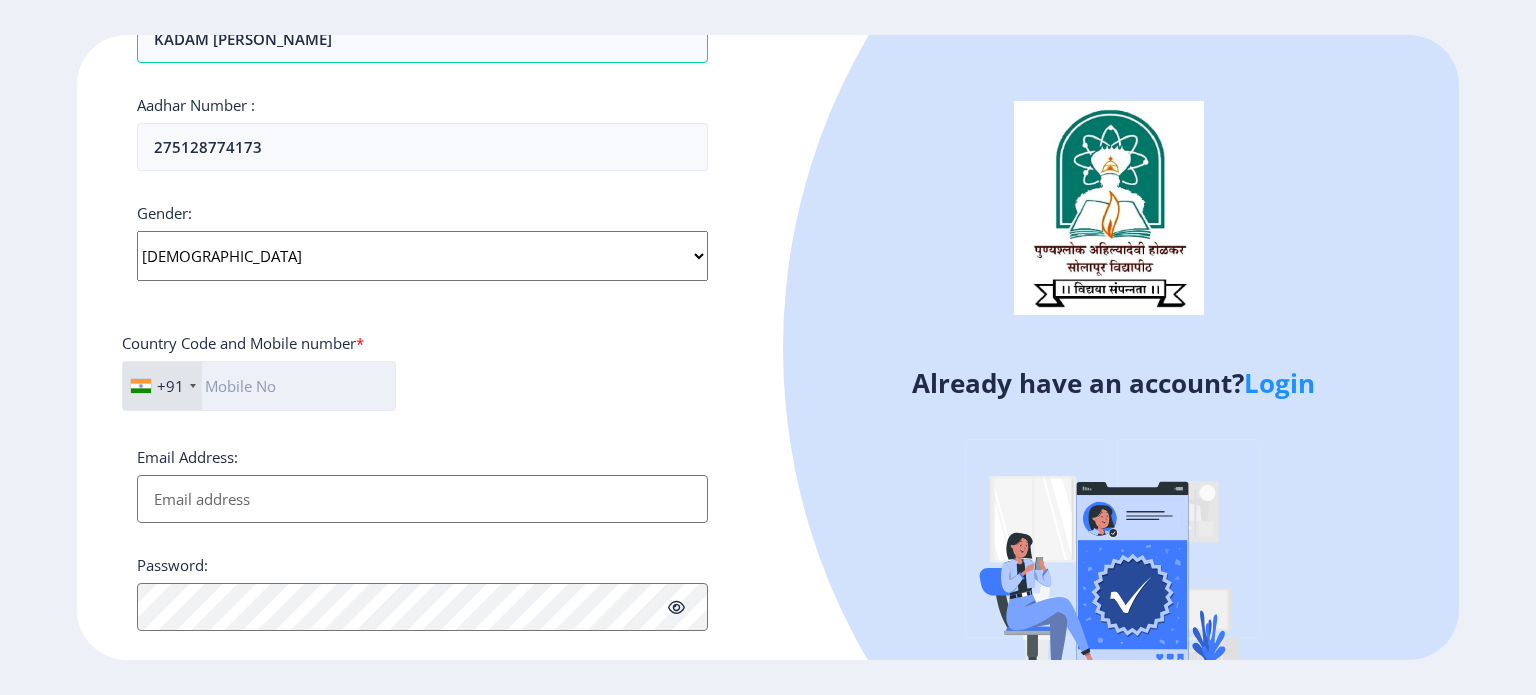 click 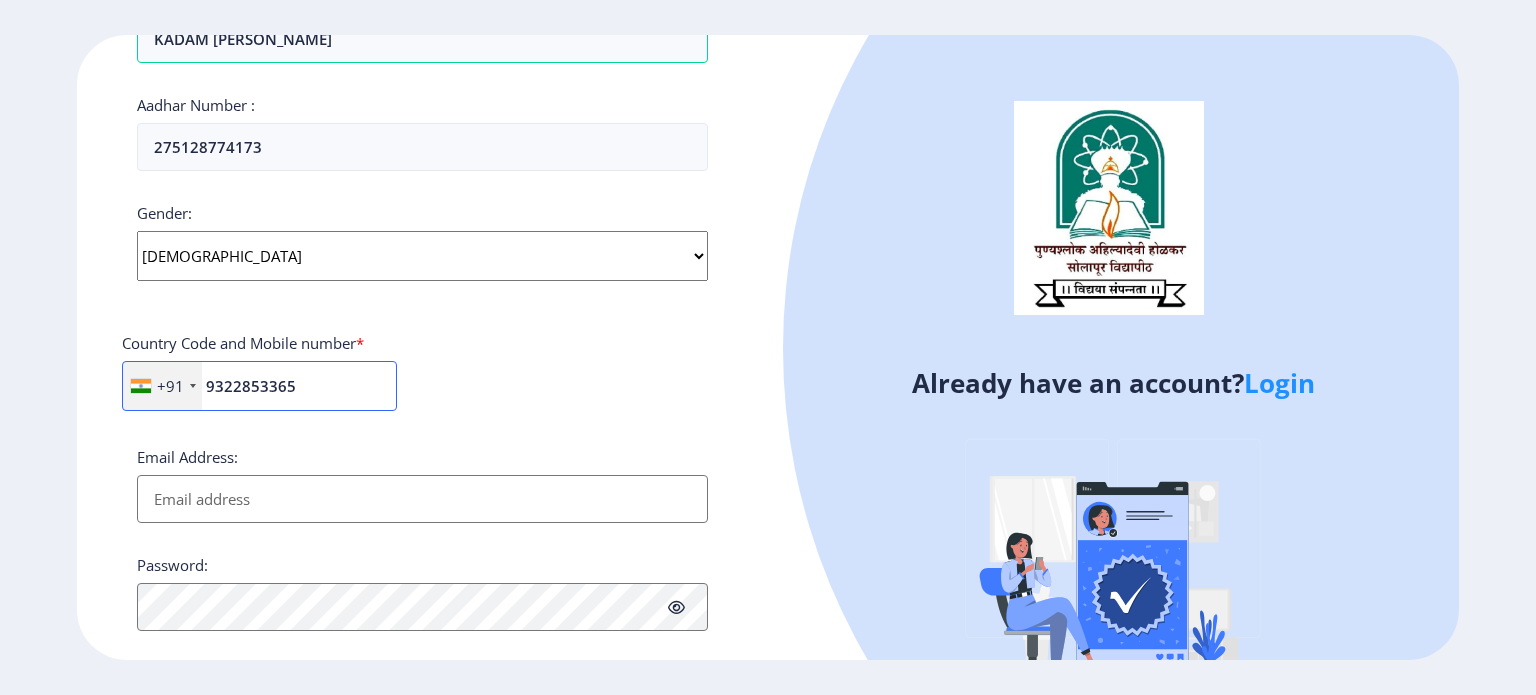 type on "9322853365" 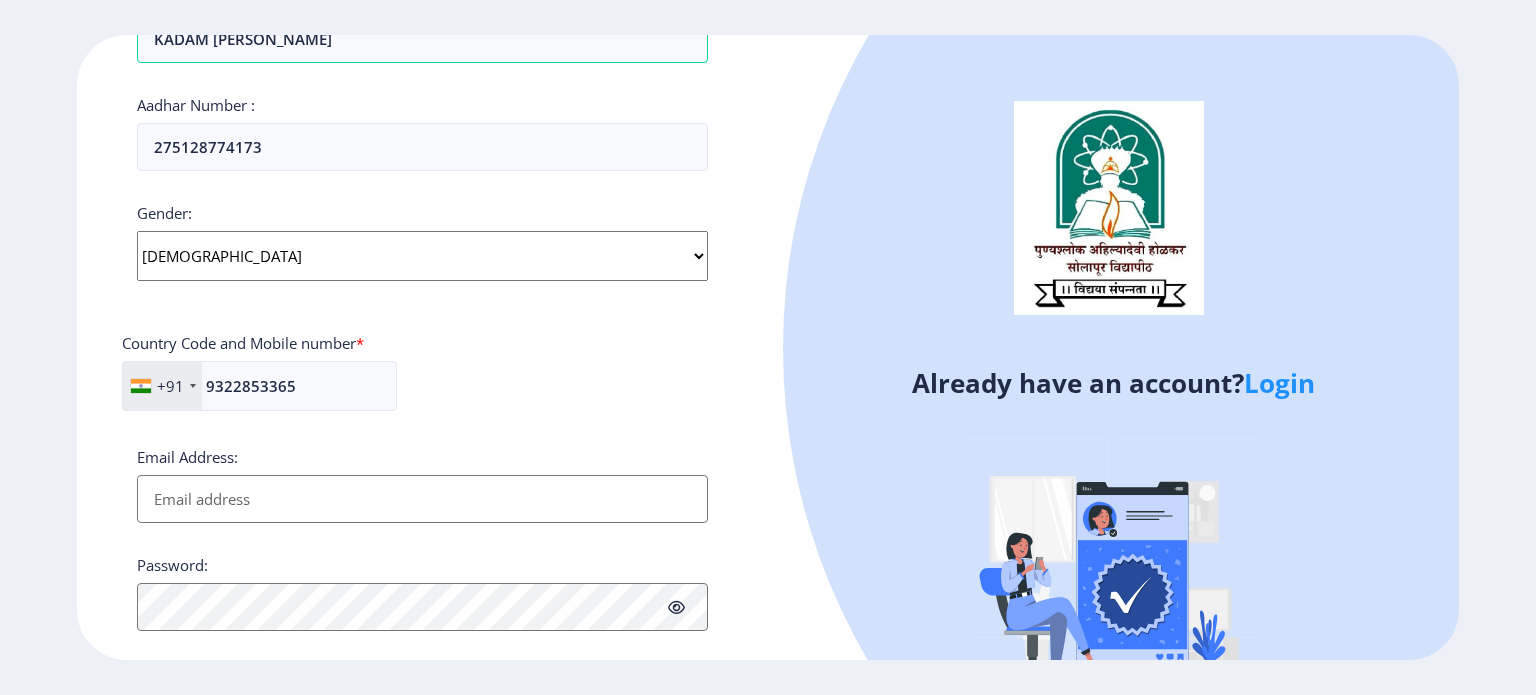 click on "Email Address:" at bounding box center (422, 499) 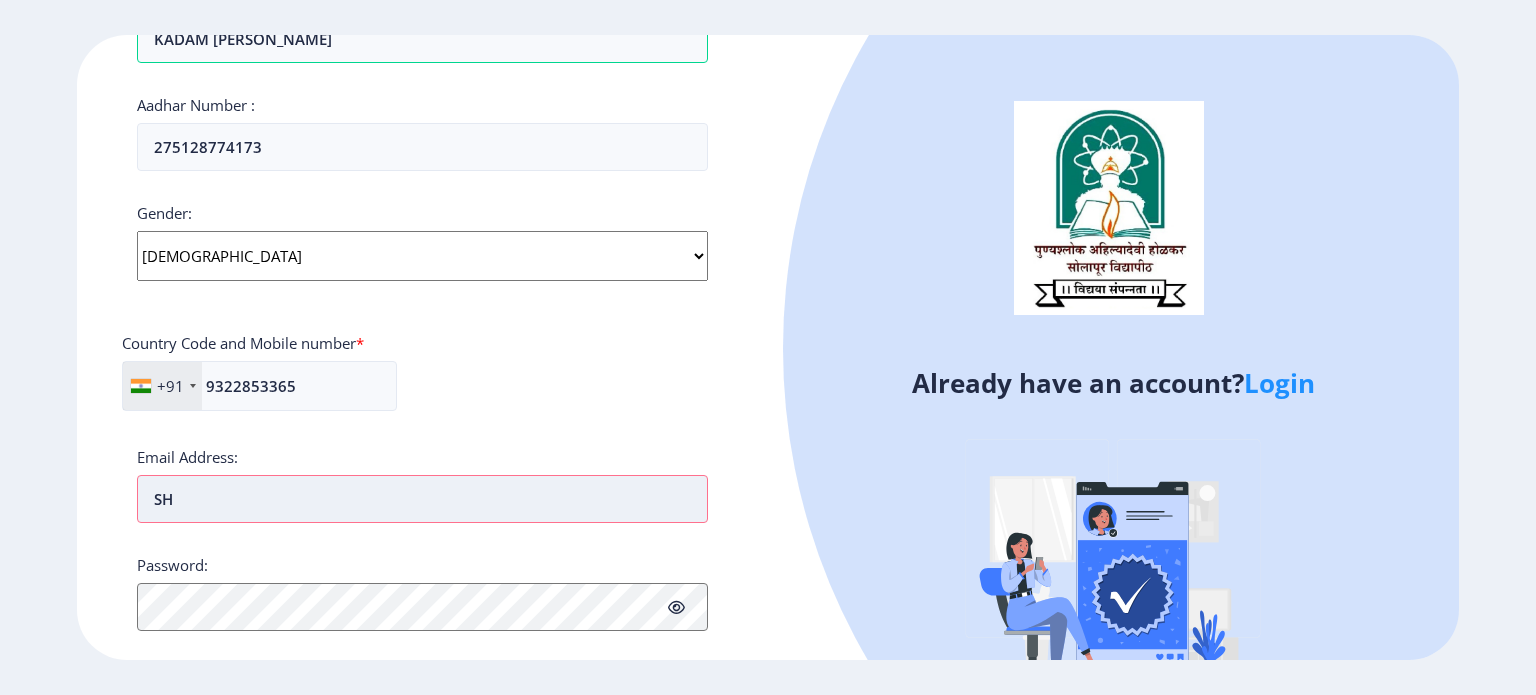 type on "S" 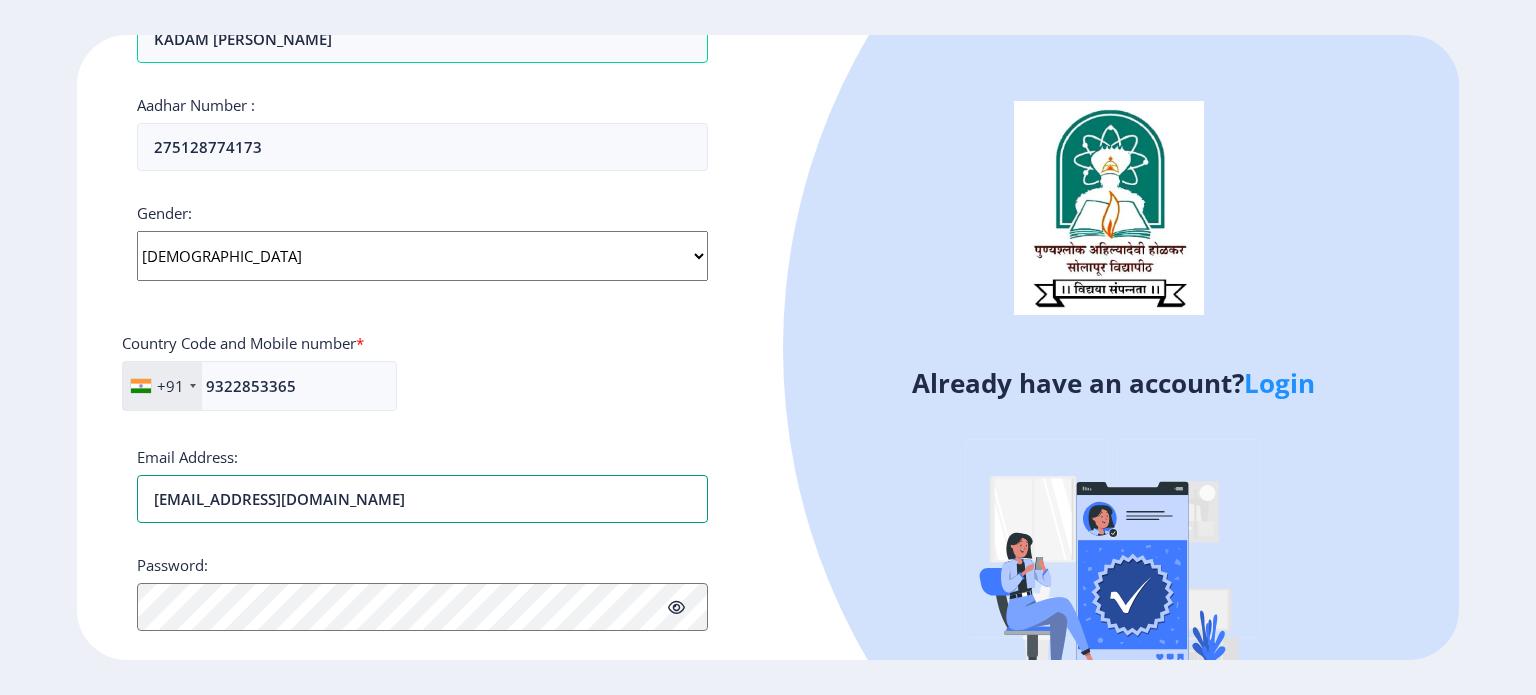 type on "[EMAIL_ADDRESS][DOMAIN_NAME]" 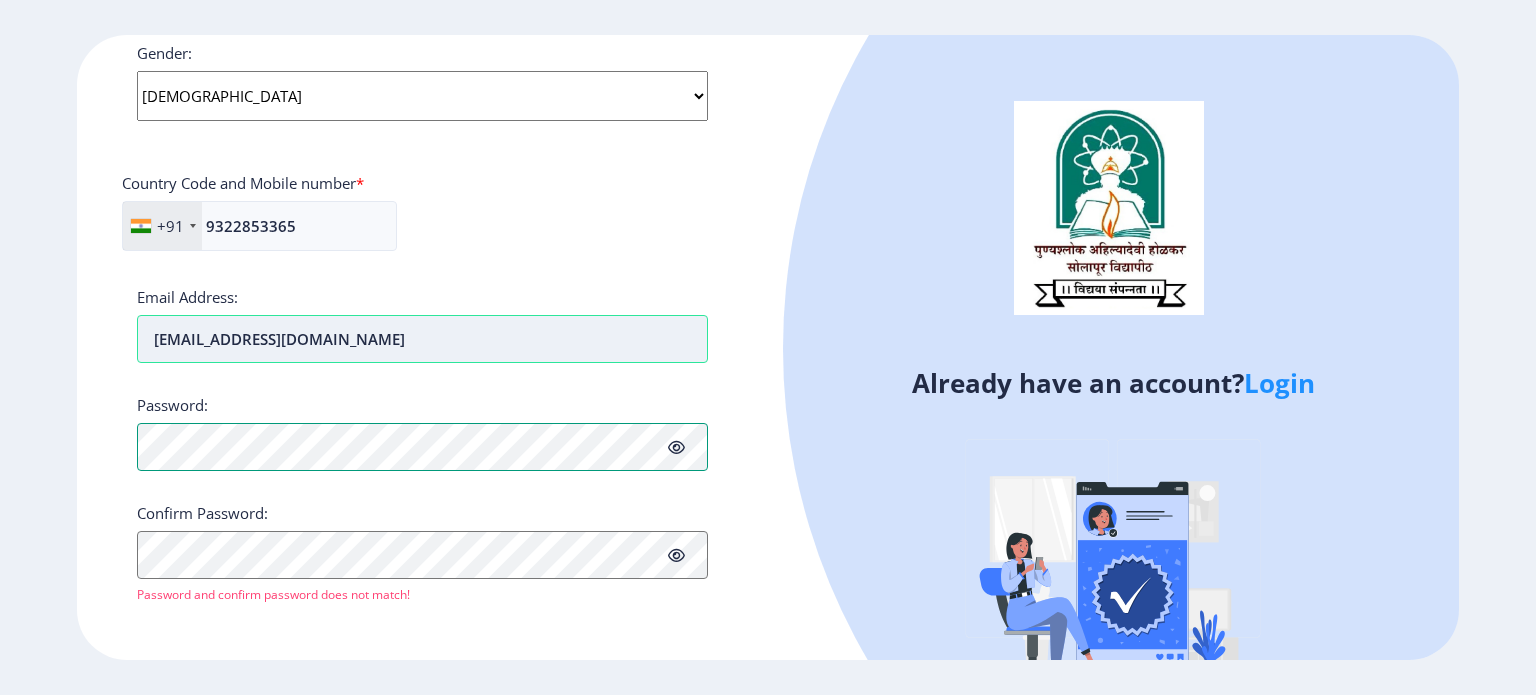scroll, scrollTop: 787, scrollLeft: 0, axis: vertical 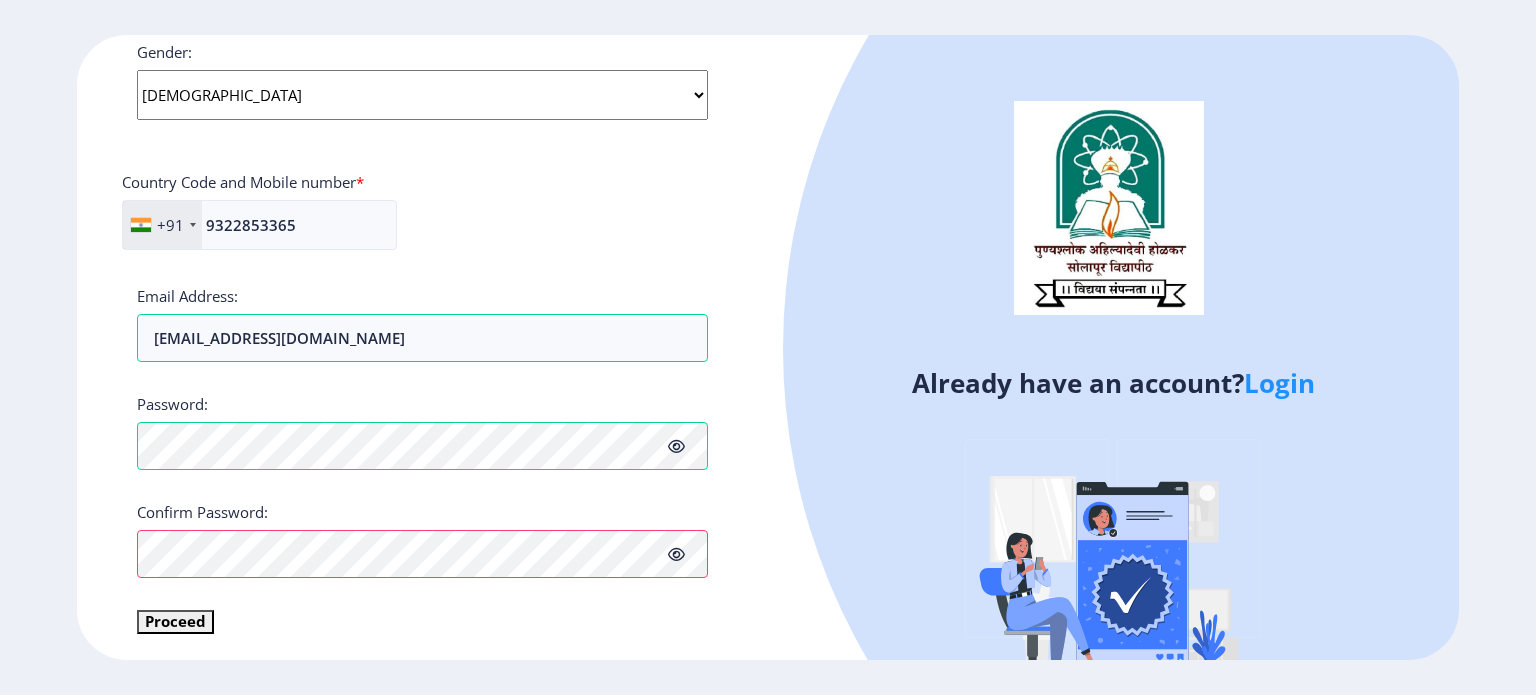 click 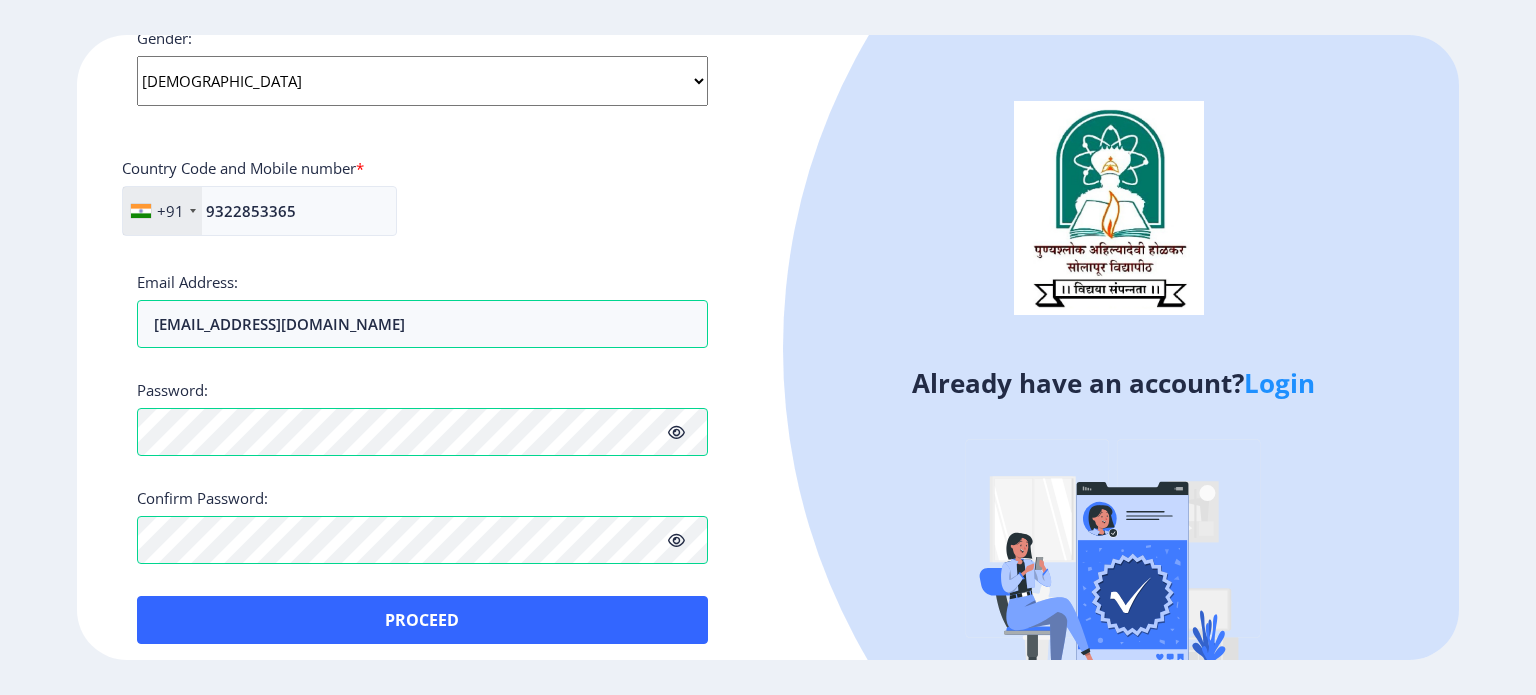 scroll, scrollTop: 811, scrollLeft: 0, axis: vertical 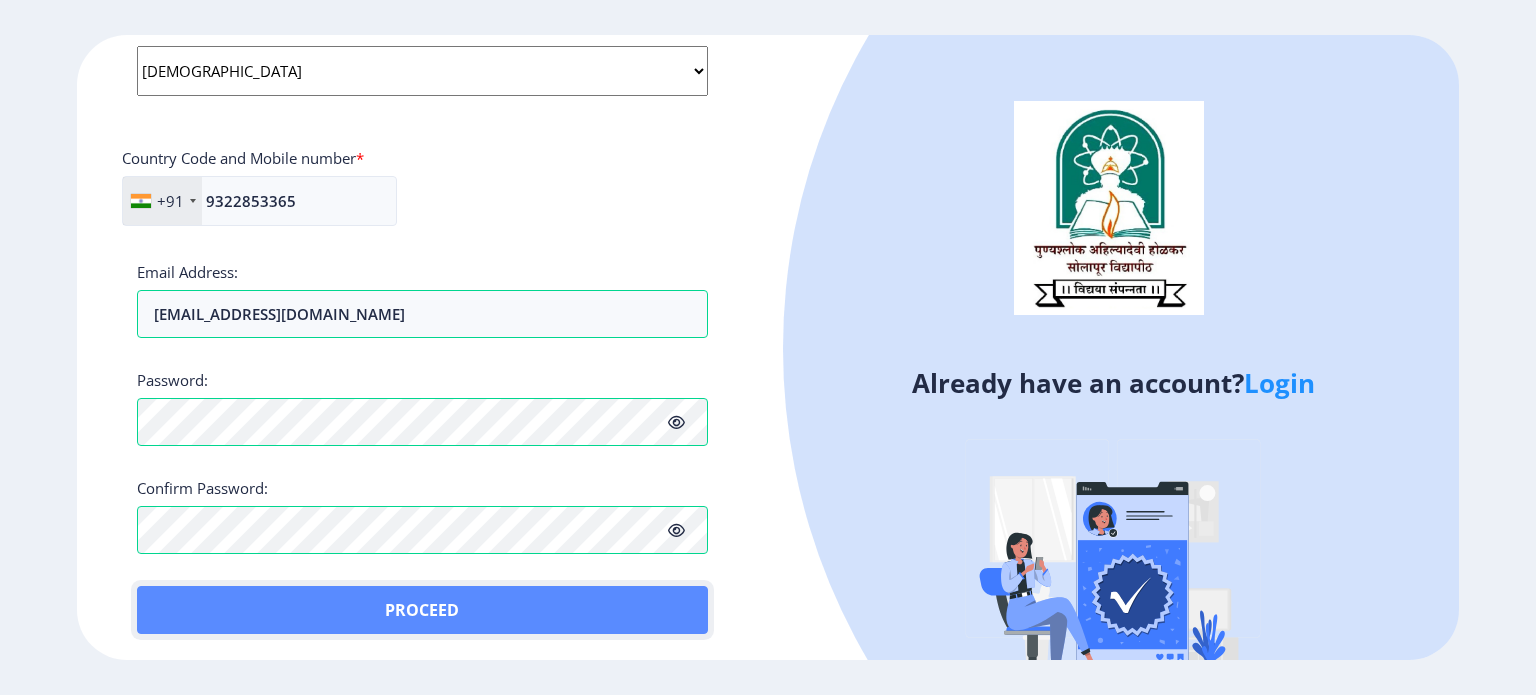 click on "Proceed" 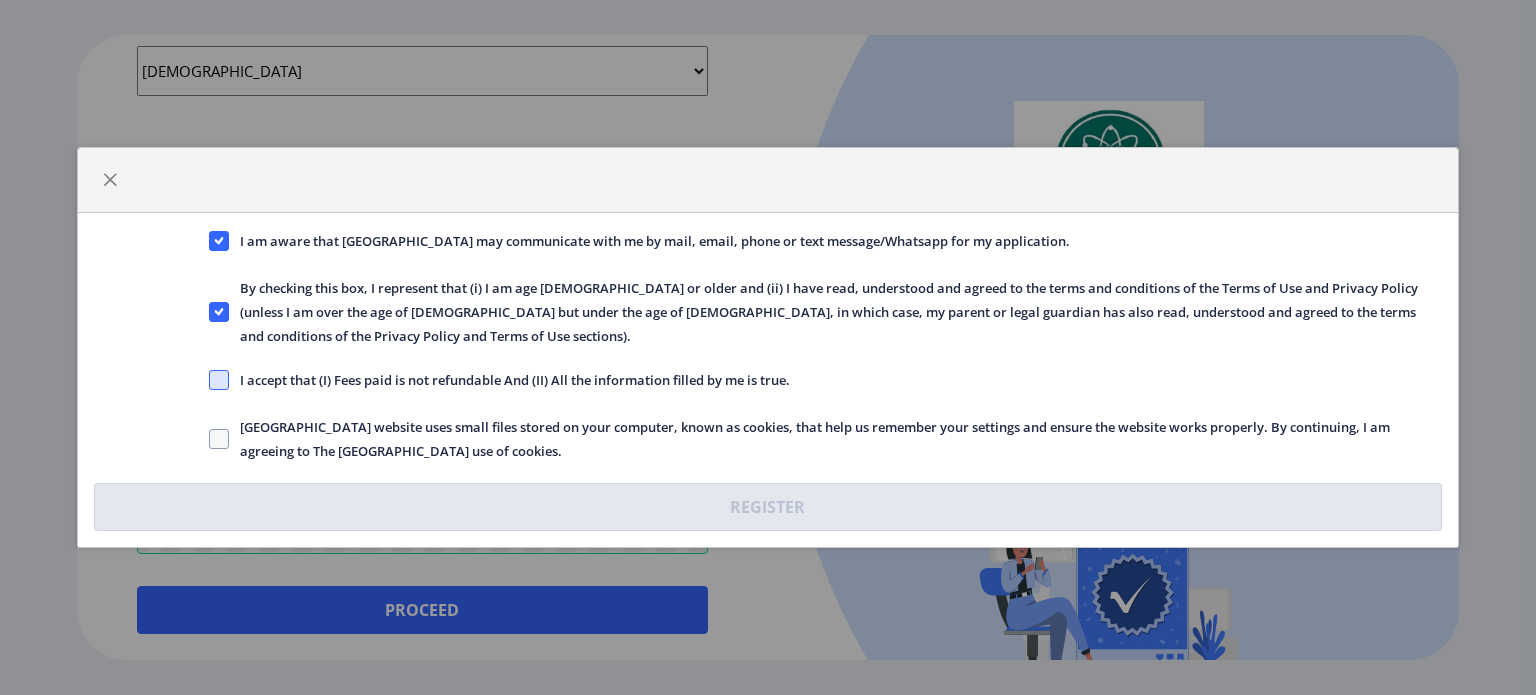 click 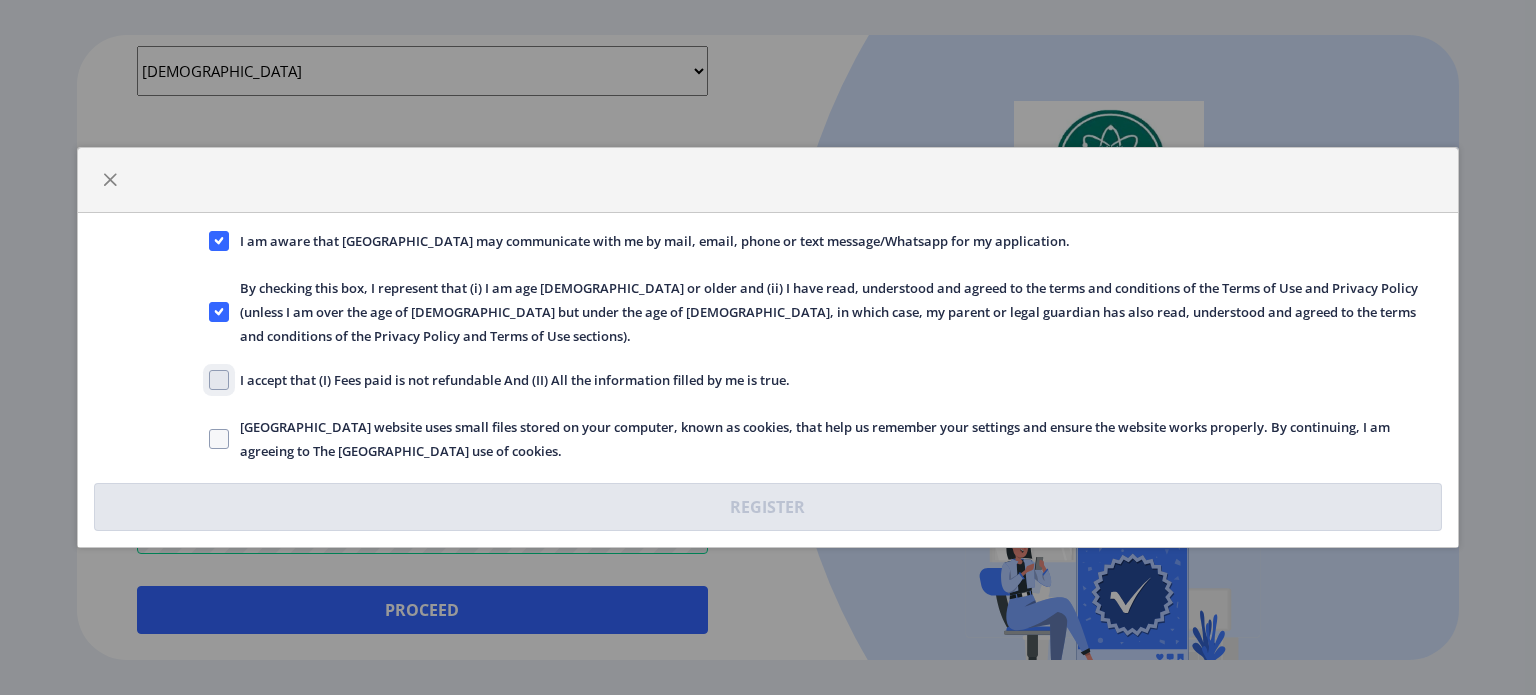 click on "I accept that (I) Fees paid is not refundable And (II) All the information filled by me is true." 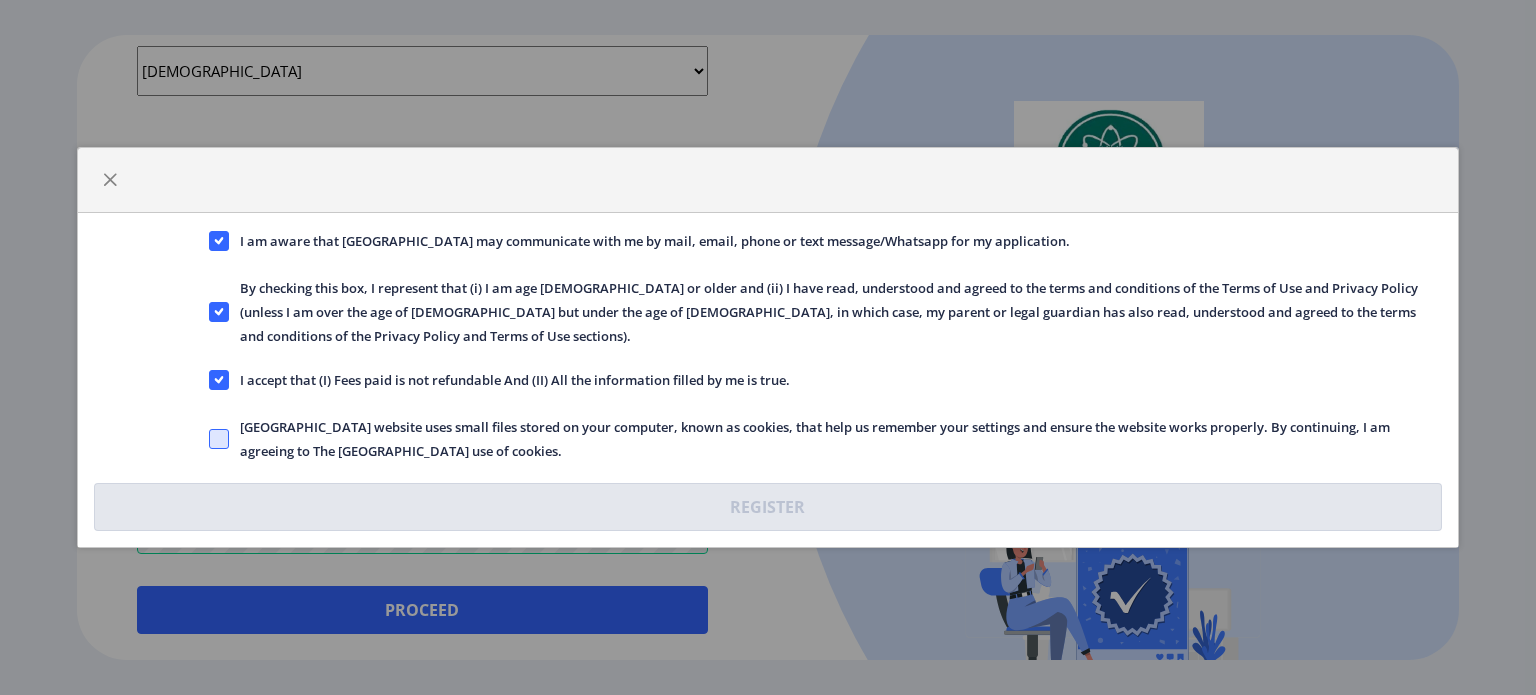 click 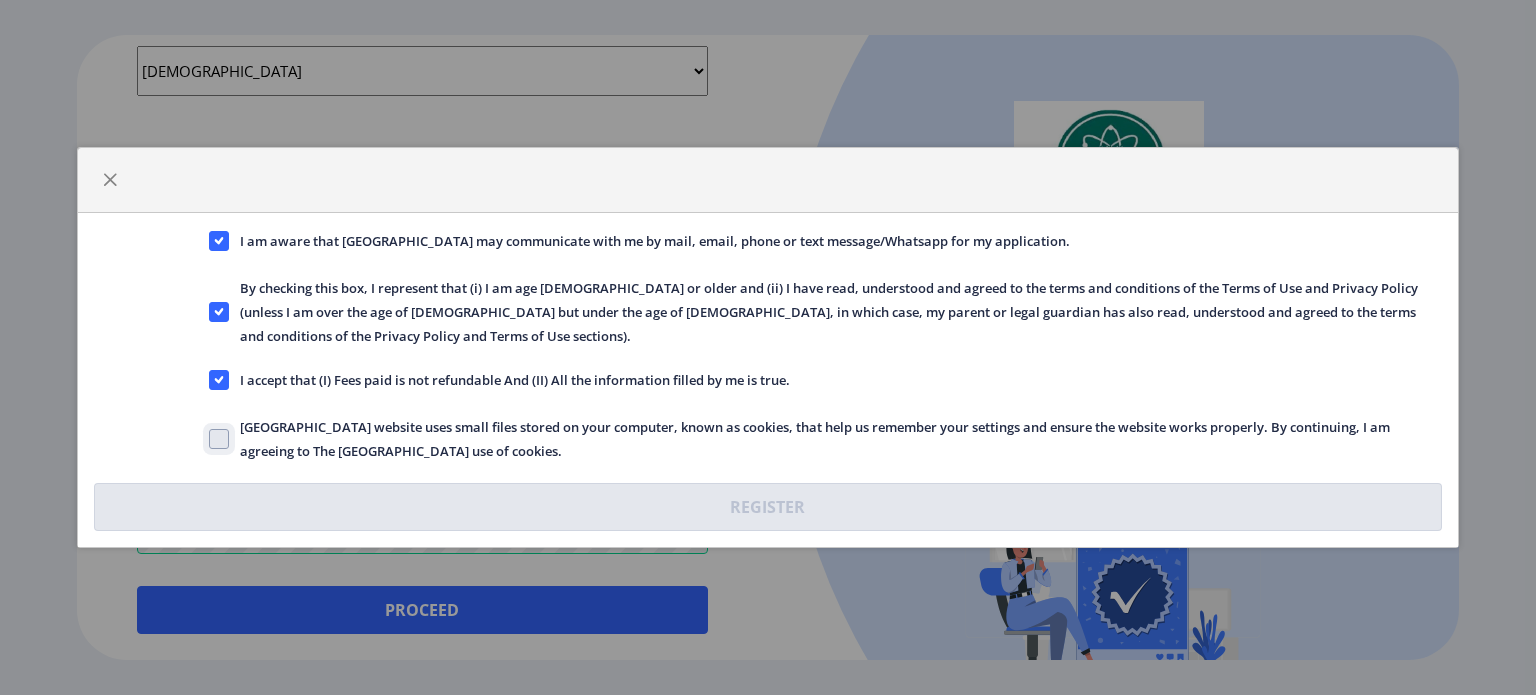 click on "[GEOGRAPHIC_DATA] website uses small files stored on your computer, known as cookies, that help us remember your settings and ensure the website works properly. By continuing, I am agreeing to The [GEOGRAPHIC_DATA] use of cookies." 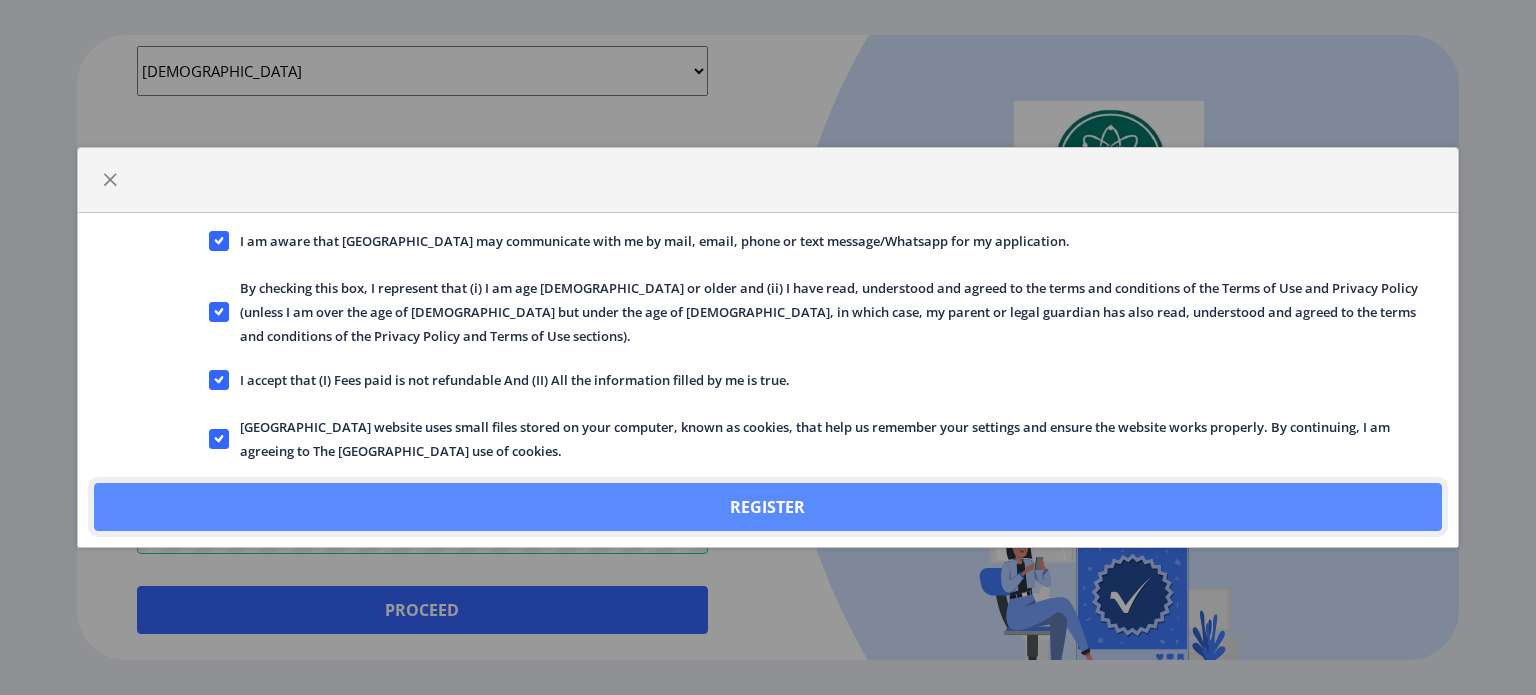 click on "Register" 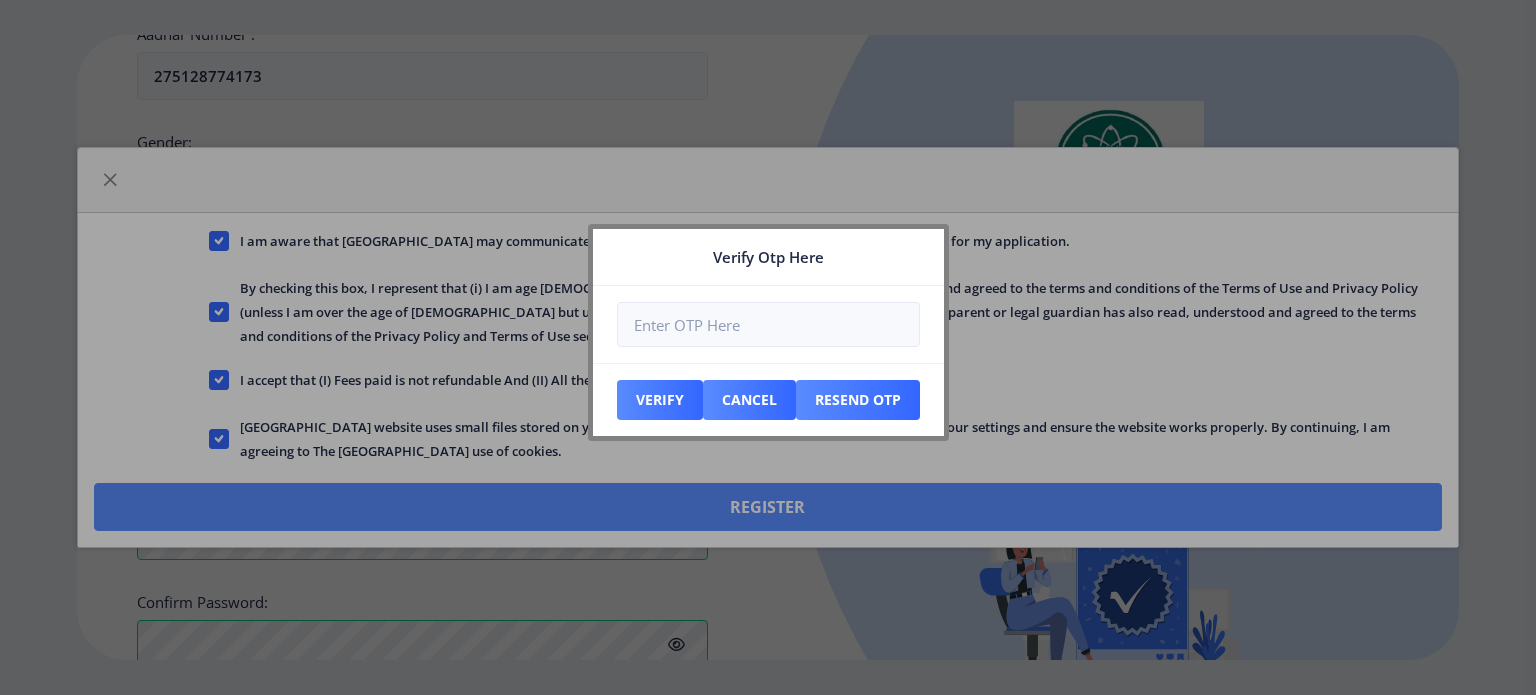 scroll, scrollTop: 924, scrollLeft: 0, axis: vertical 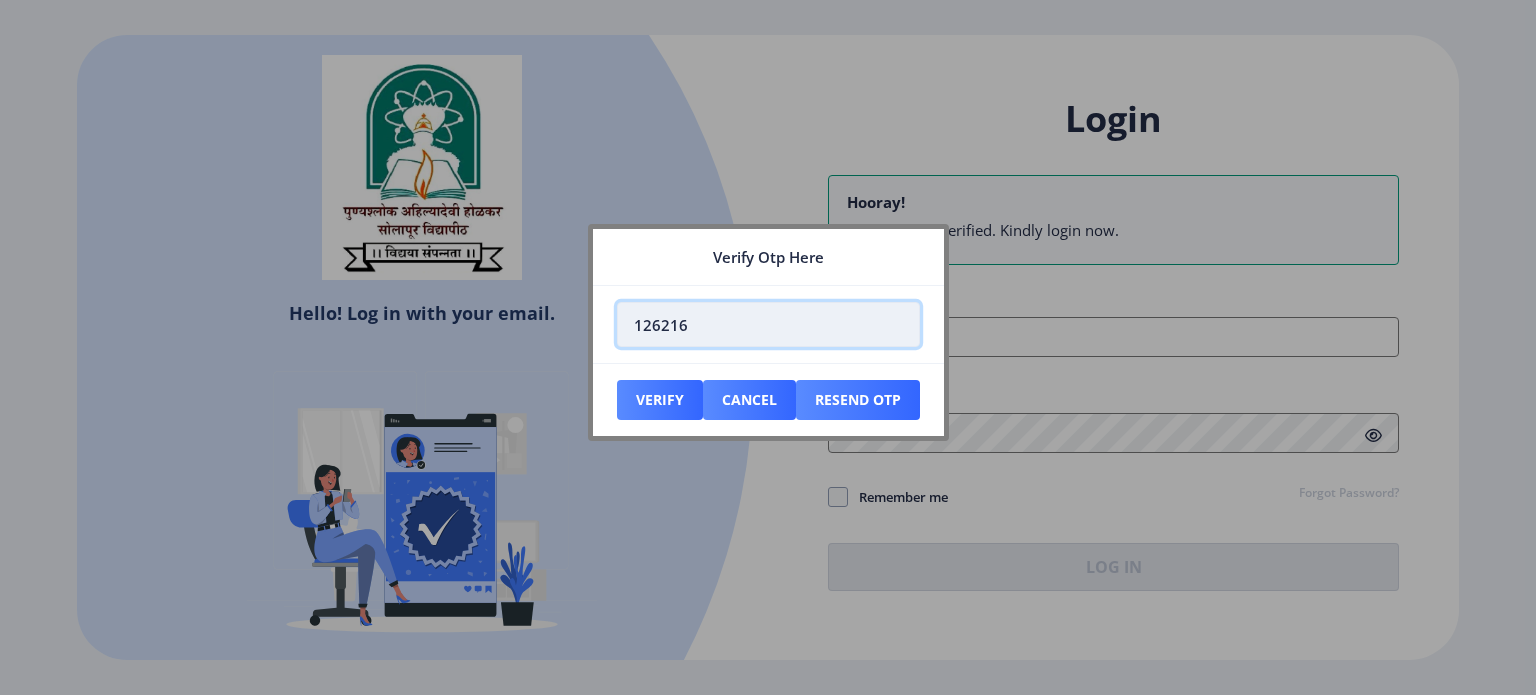 type on "126216" 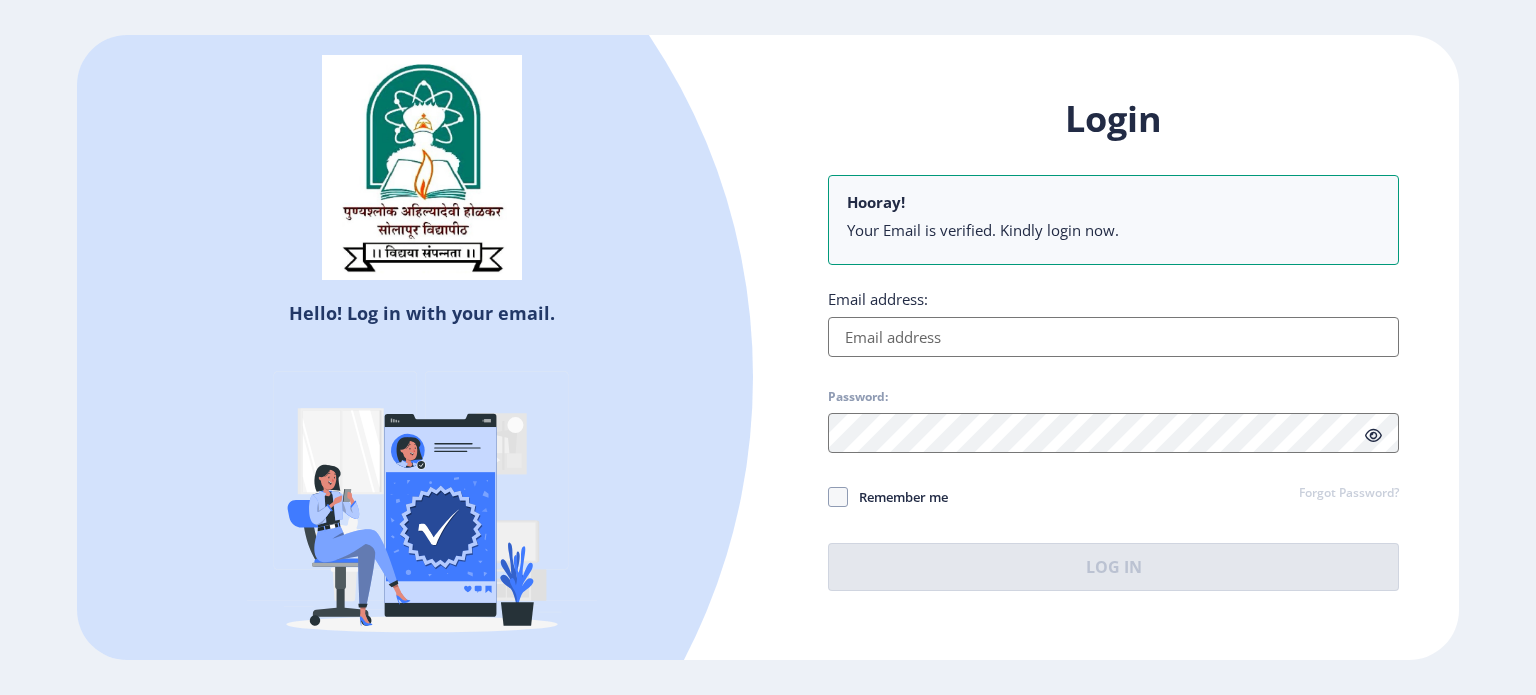 click on "Email address:" at bounding box center (1113, 337) 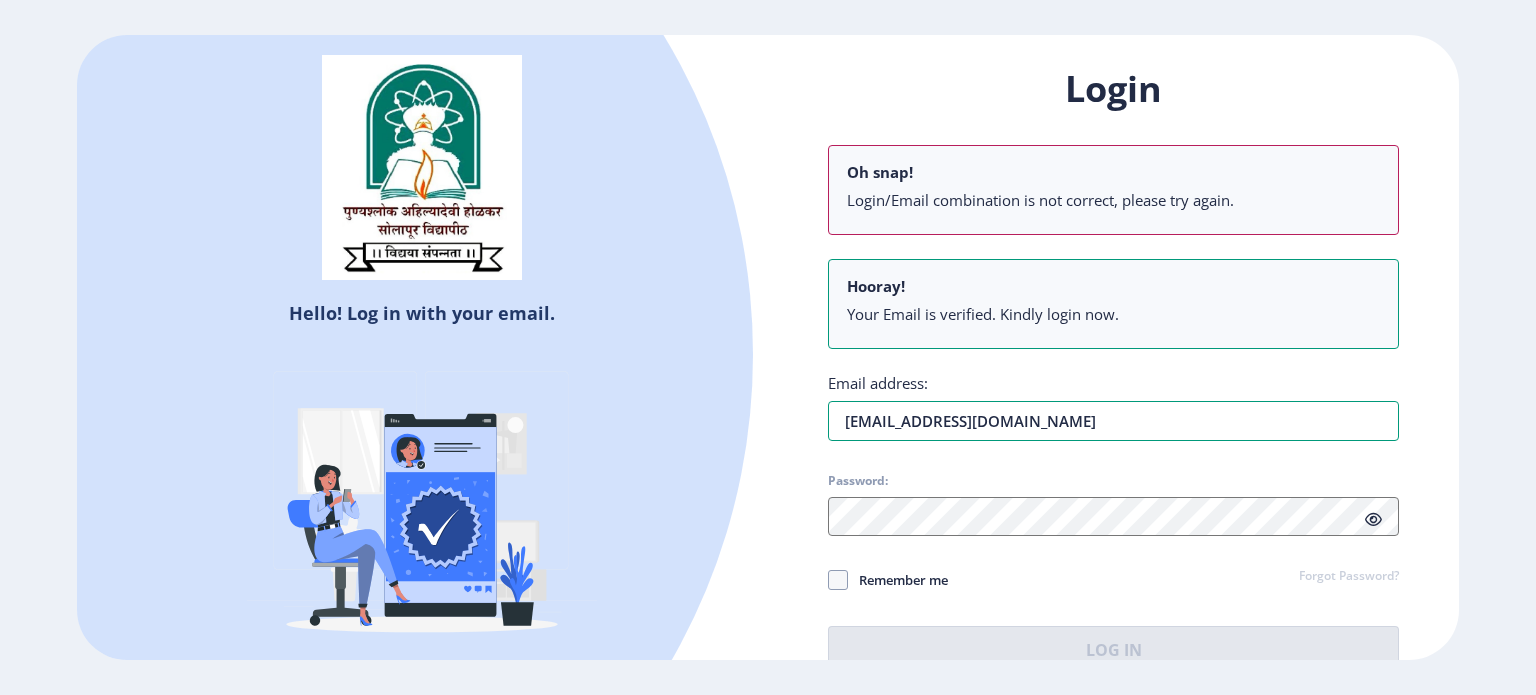 type on "[EMAIL_ADDRESS][DOMAIN_NAME]" 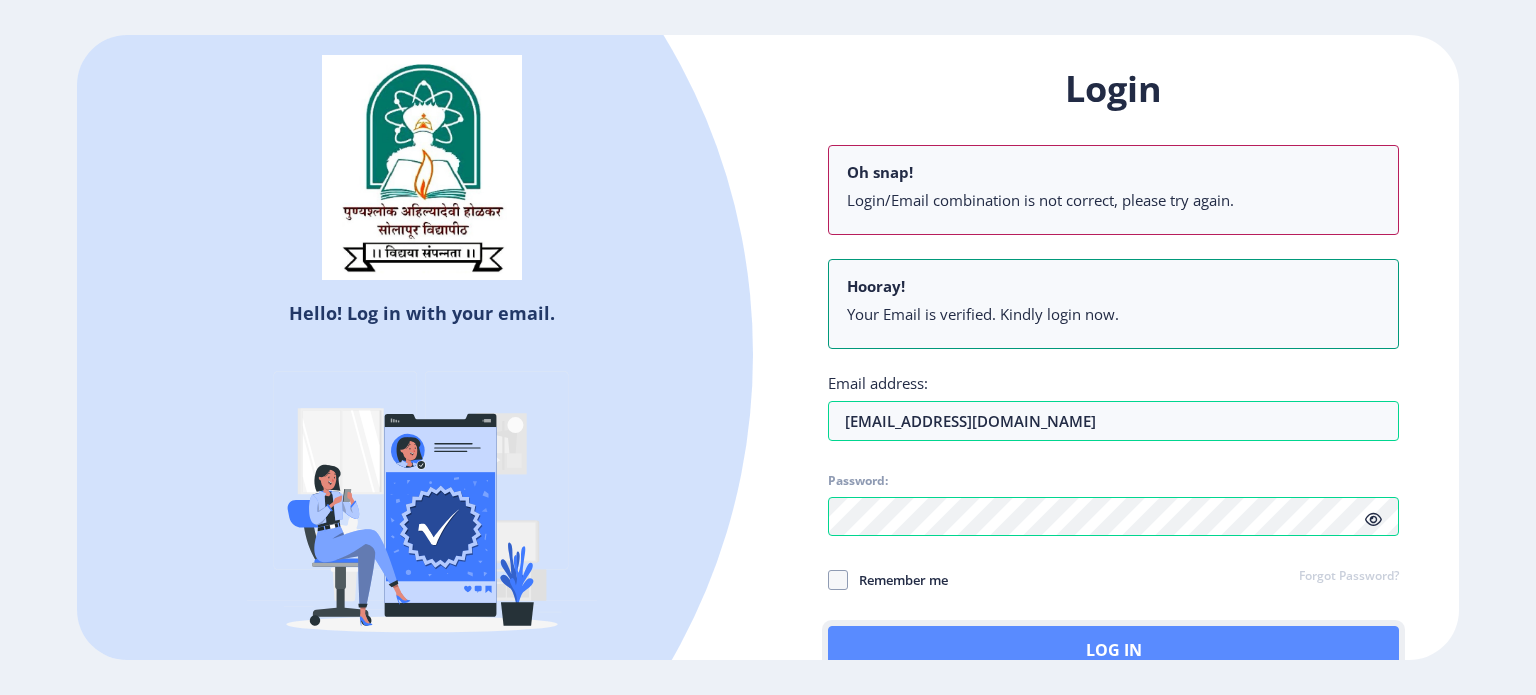 click on "Log In" 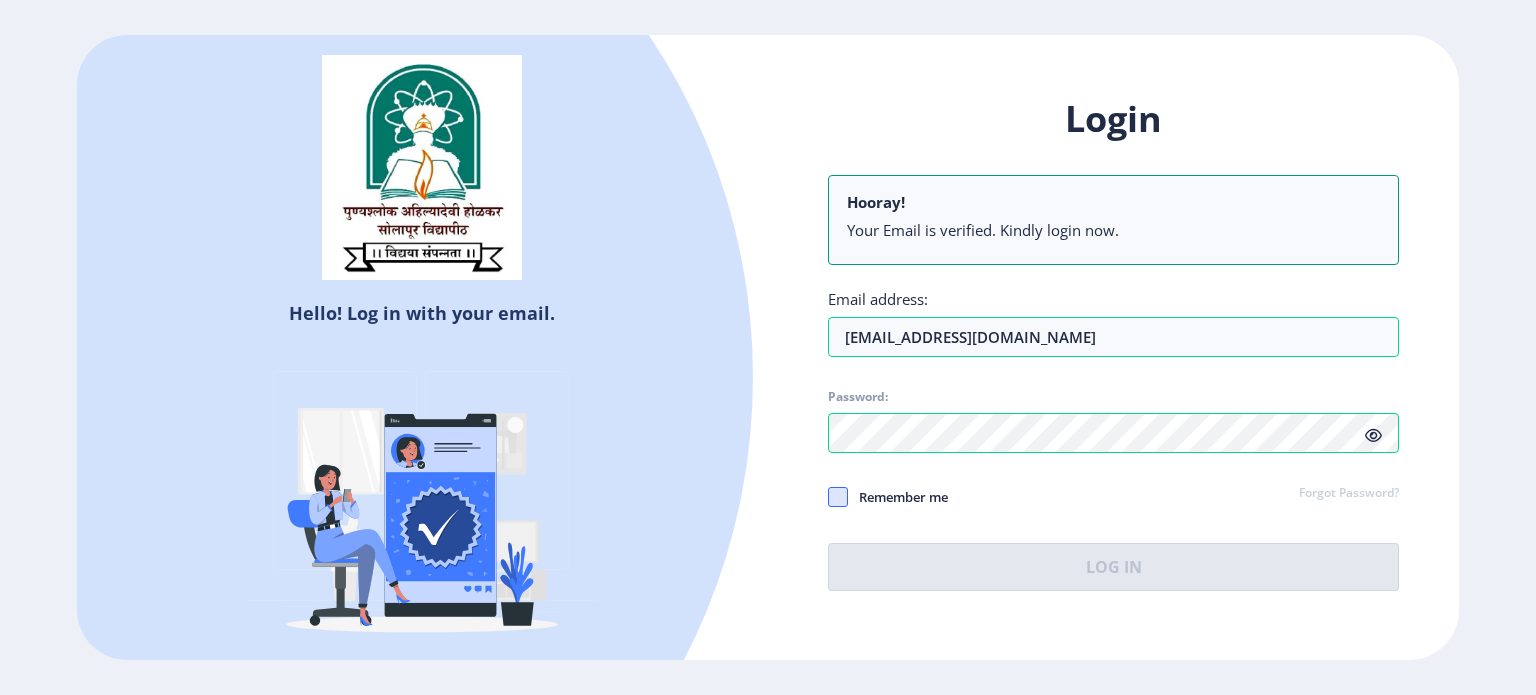 click 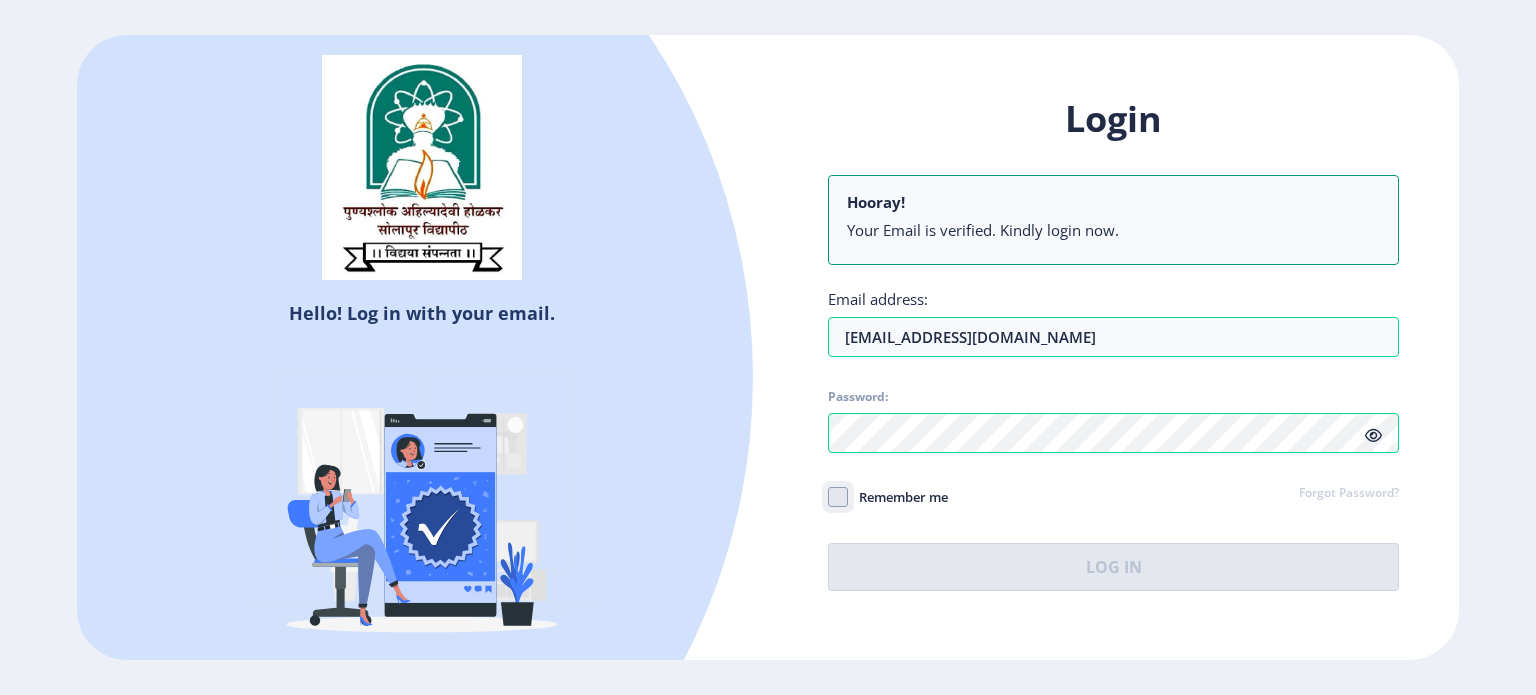 click on "Remember me" 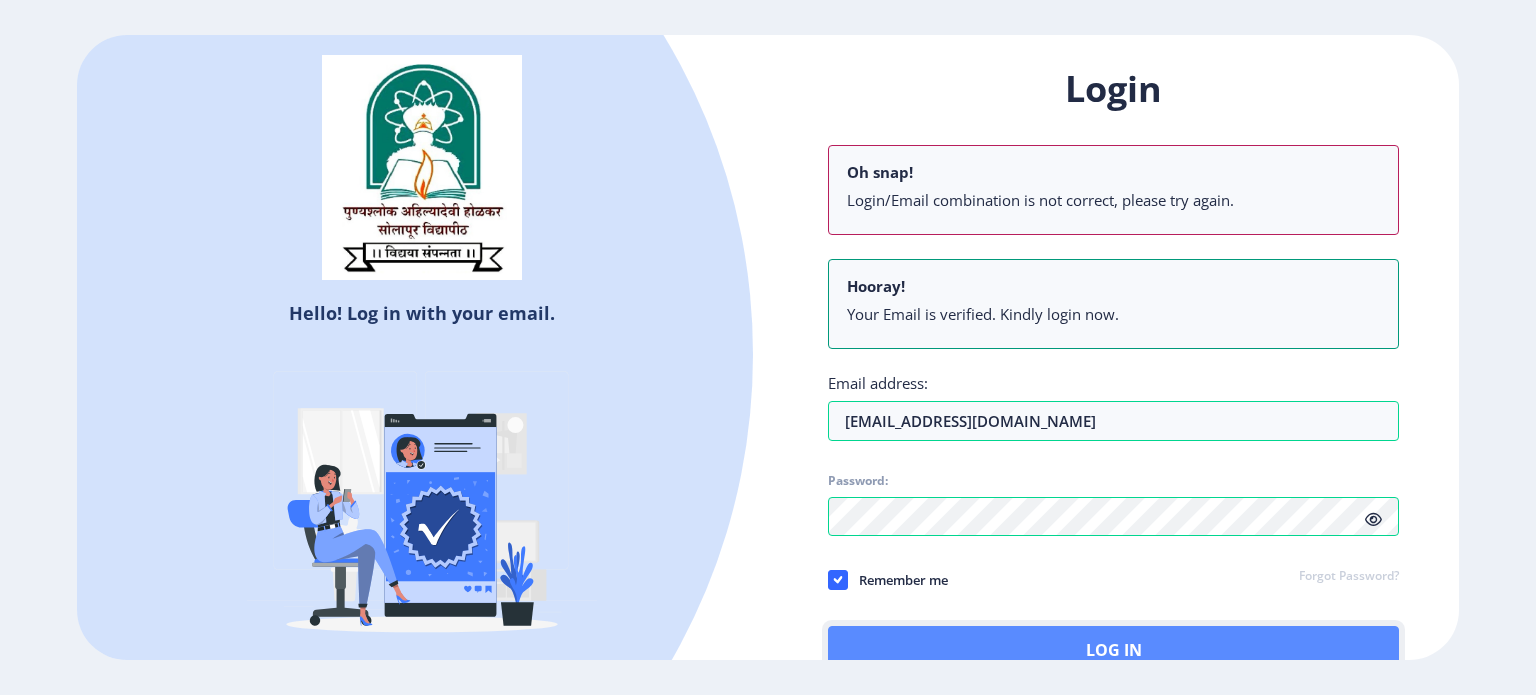 click on "Log In" 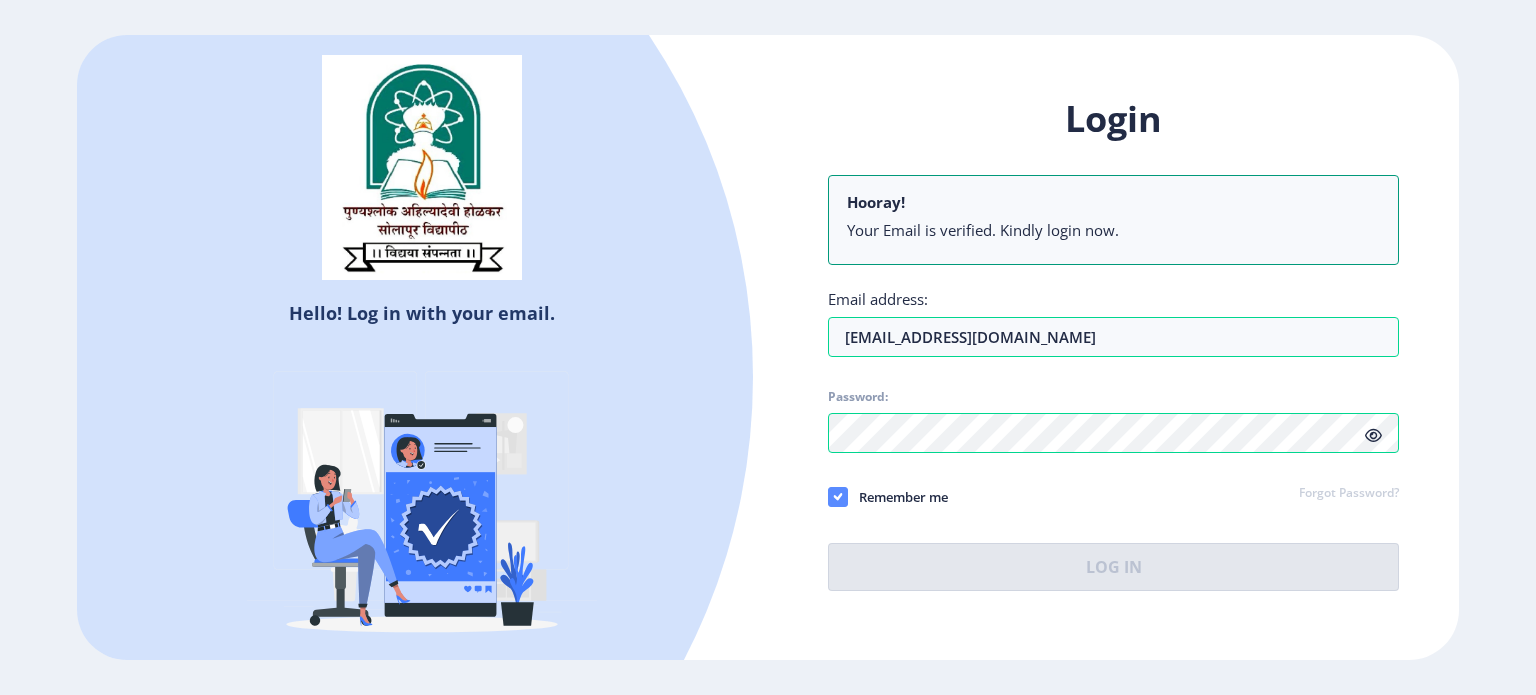 click 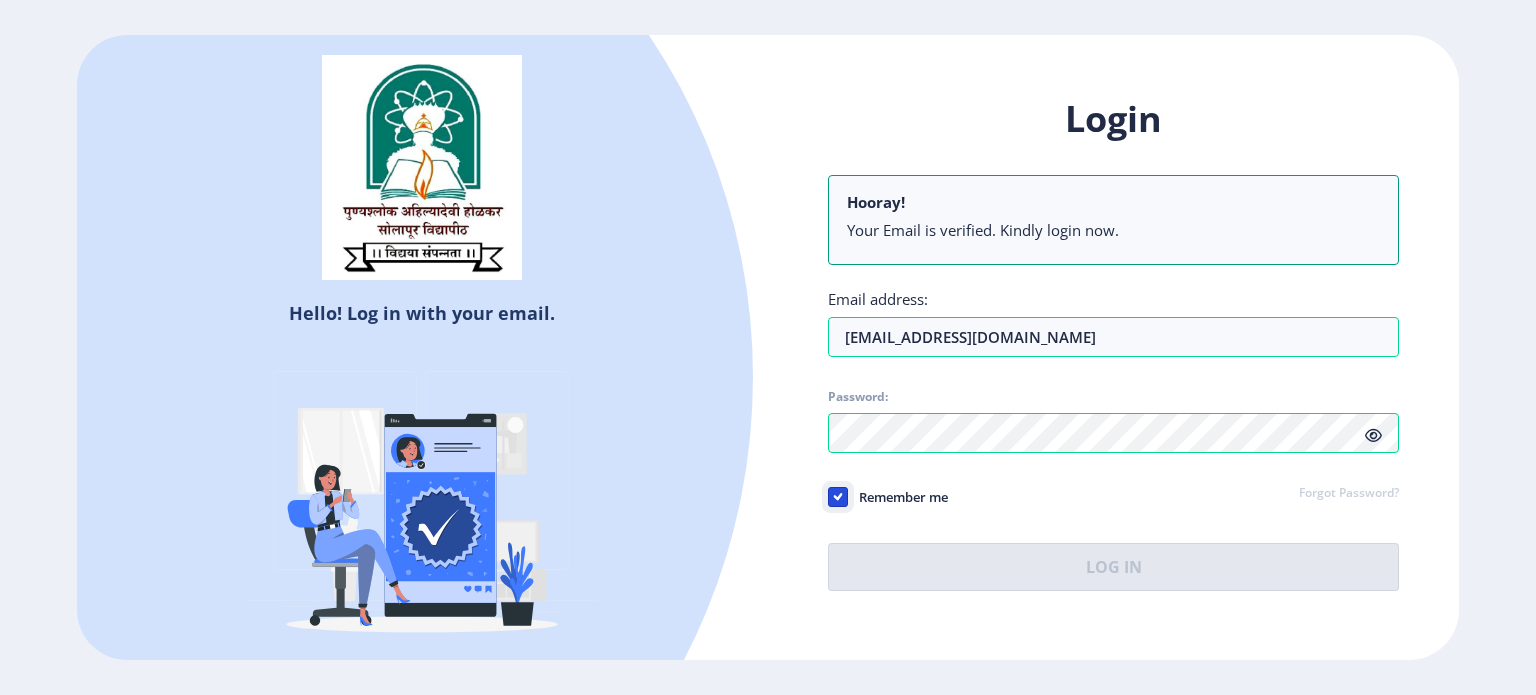 checkbox on "false" 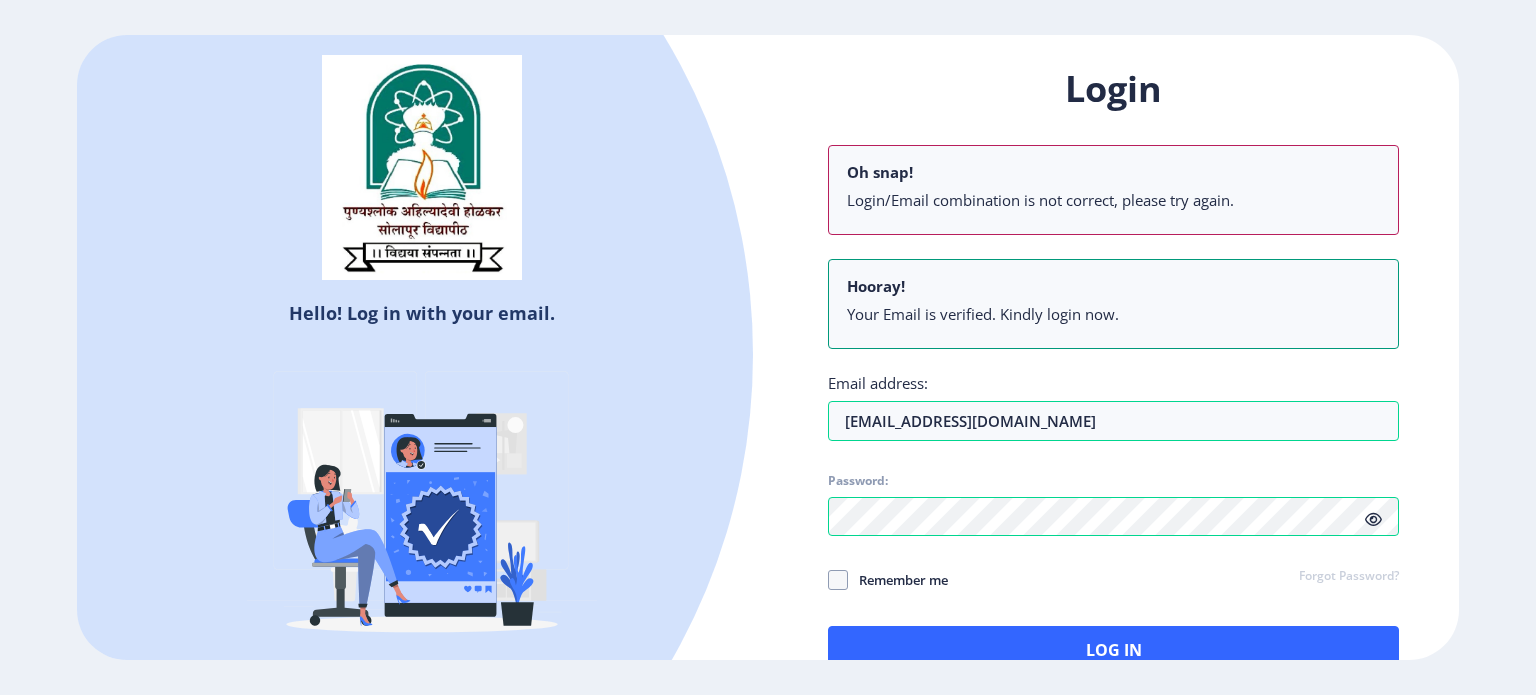 click 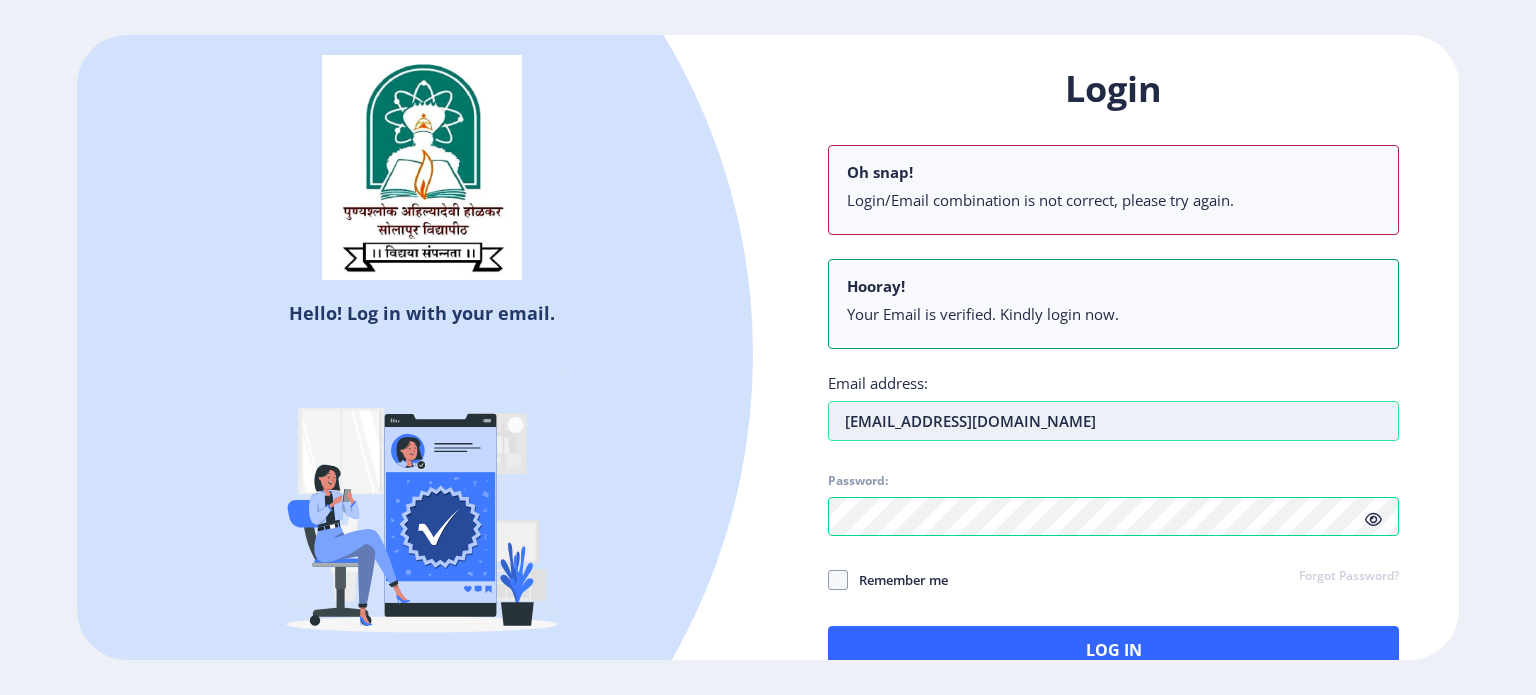 click on "[EMAIL_ADDRESS][DOMAIN_NAME]" at bounding box center (1113, 421) 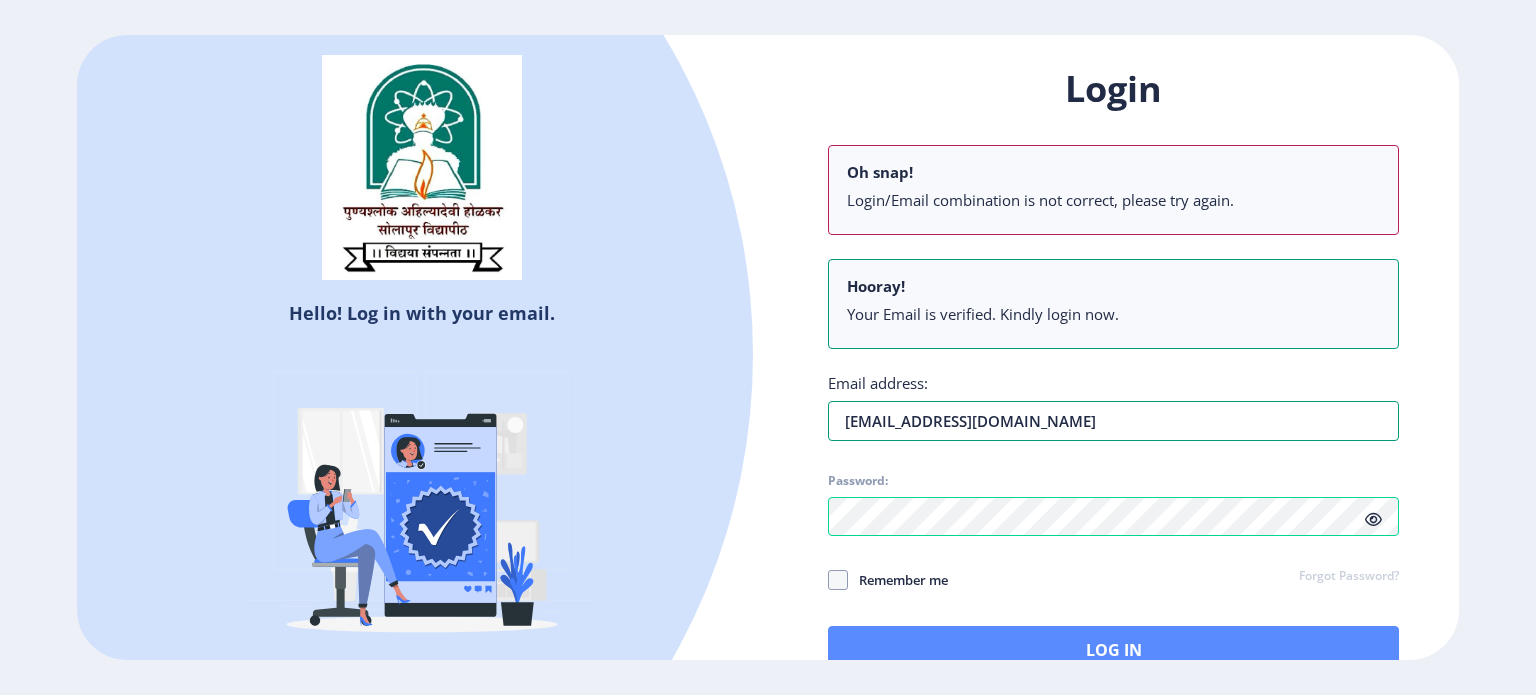 type on "[EMAIL_ADDRESS][DOMAIN_NAME]" 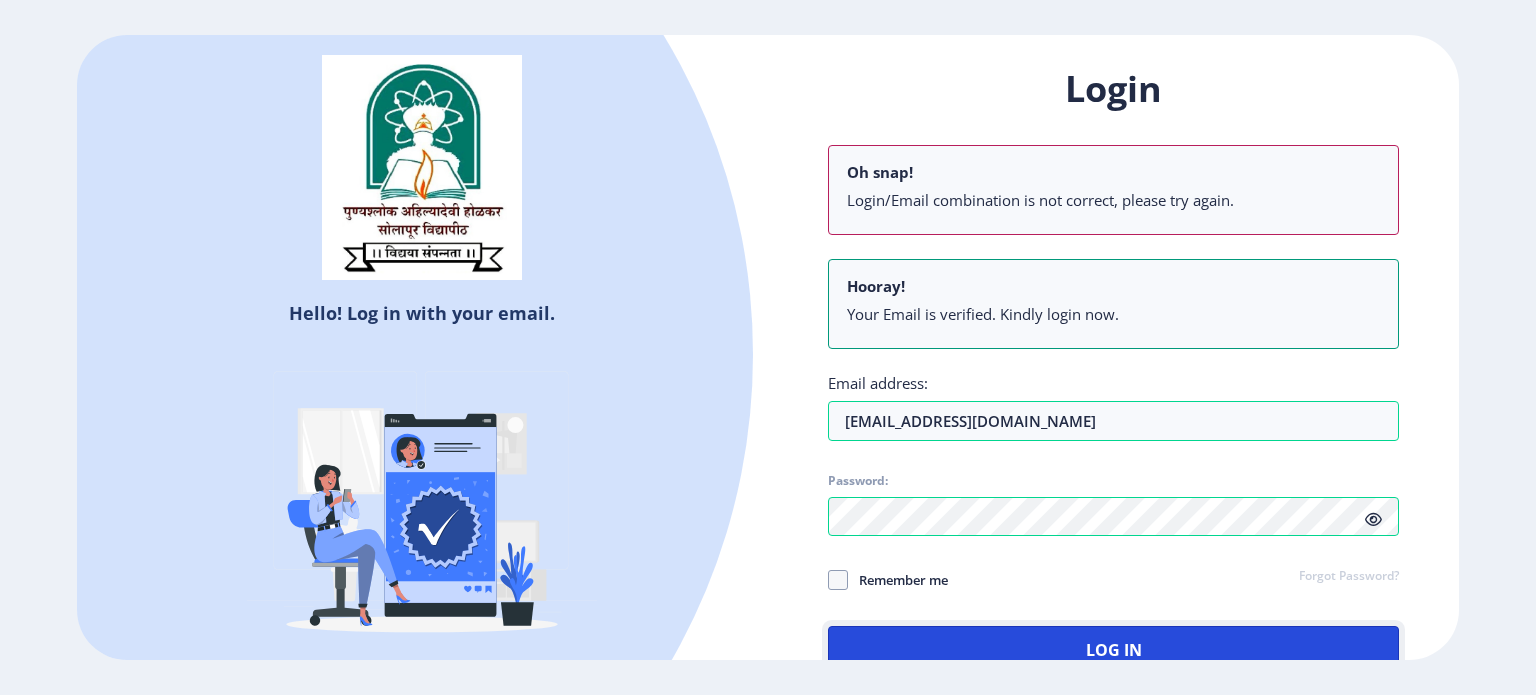 click on "Log In" 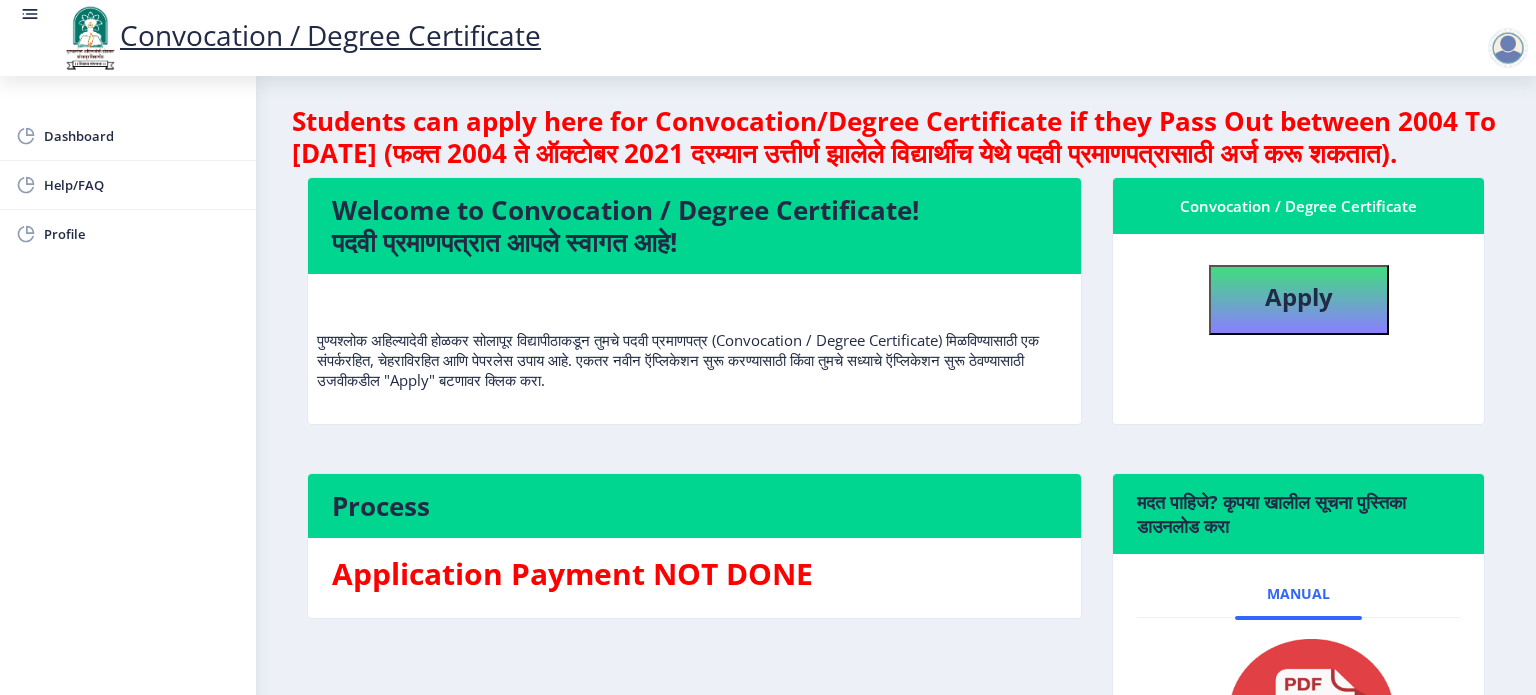 scroll, scrollTop: 0, scrollLeft: 0, axis: both 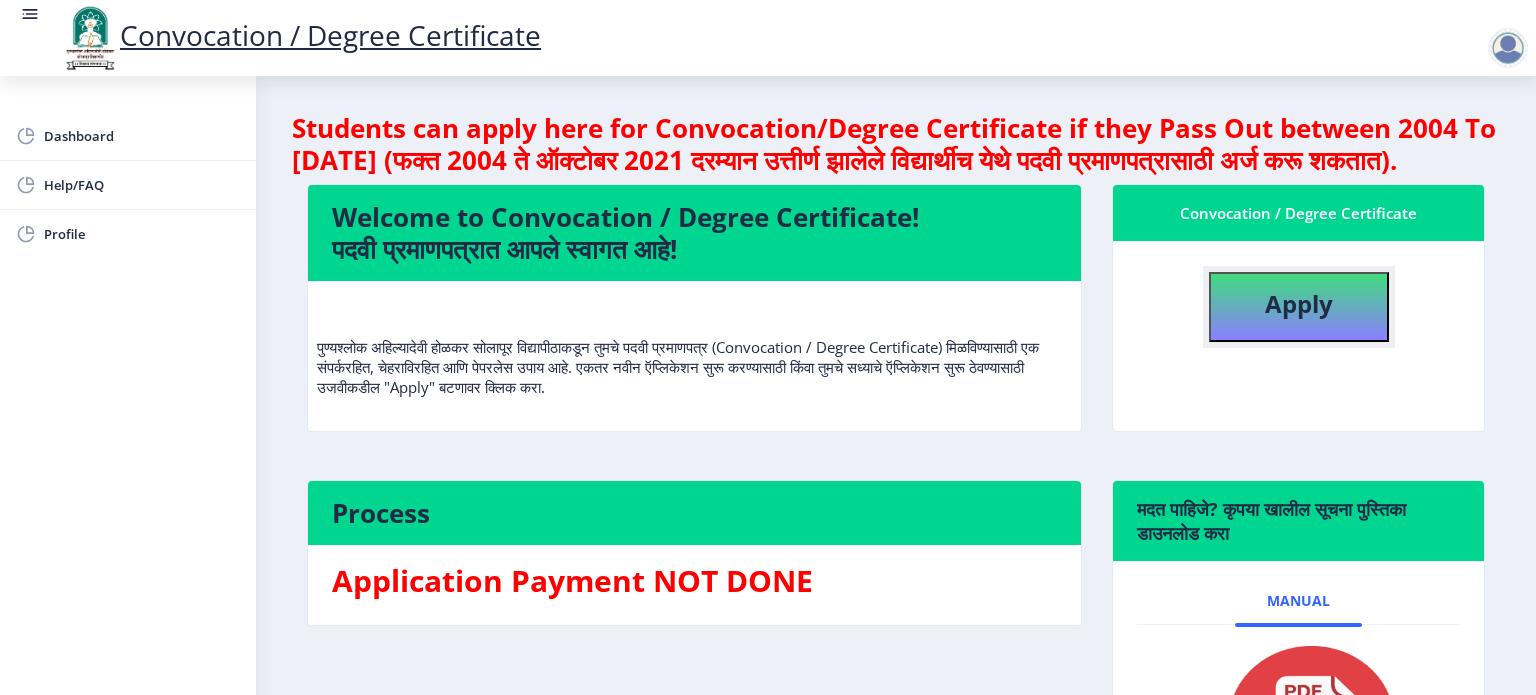 click on "Apply" 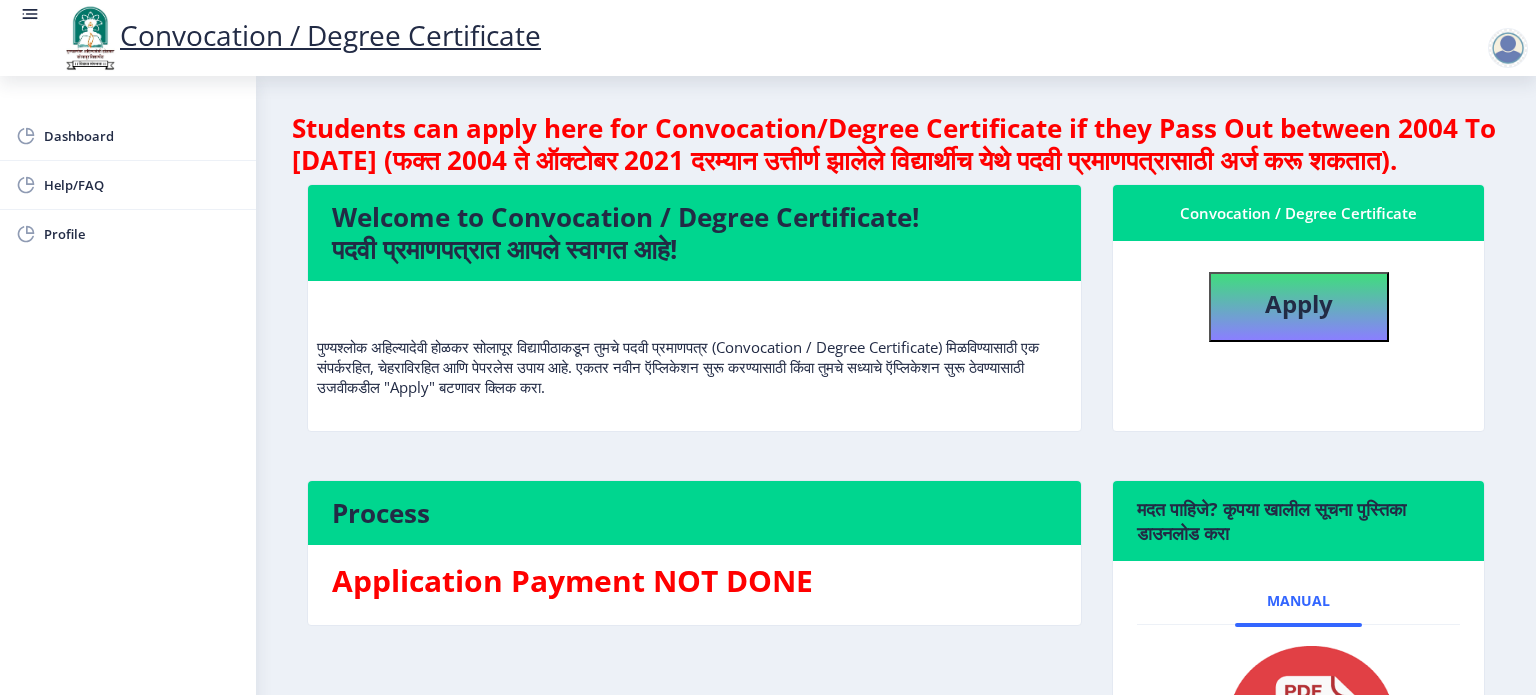 select 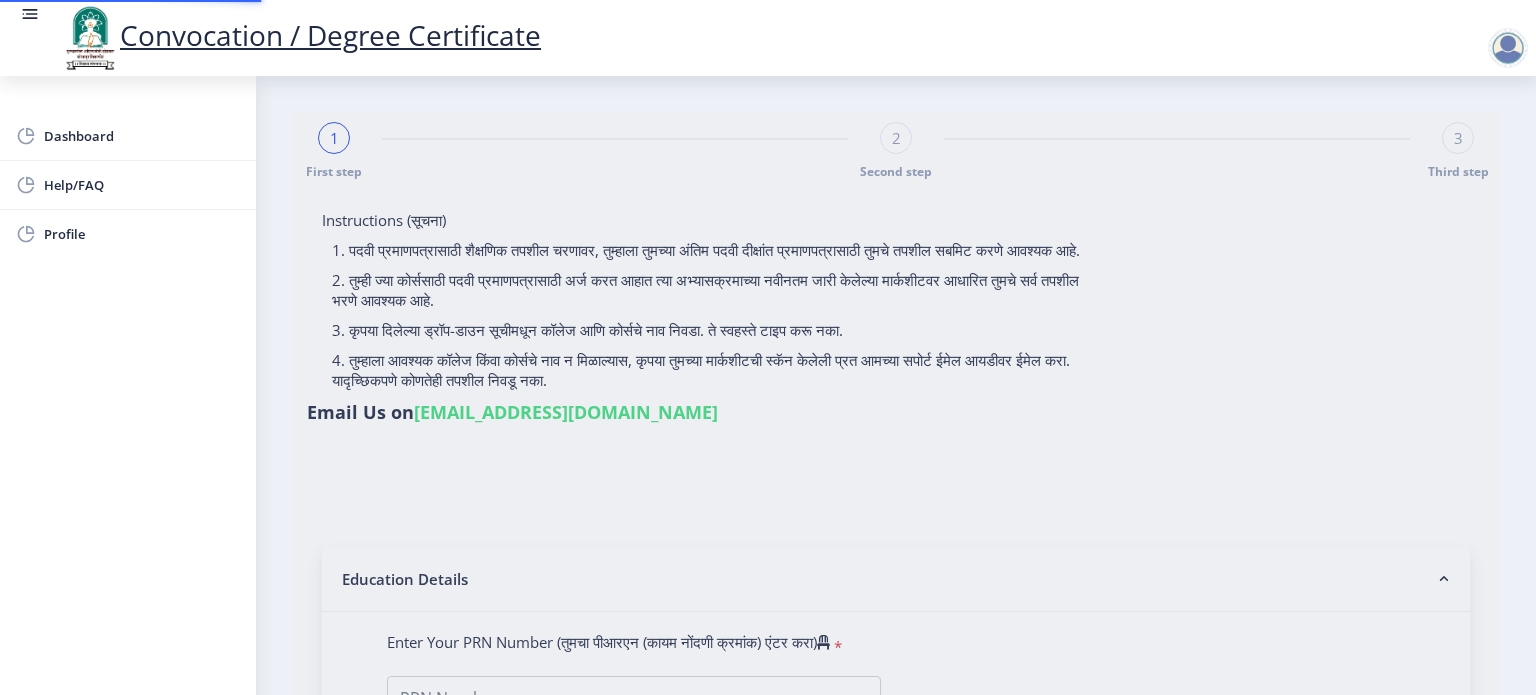 type on "KADAM [PERSON_NAME]" 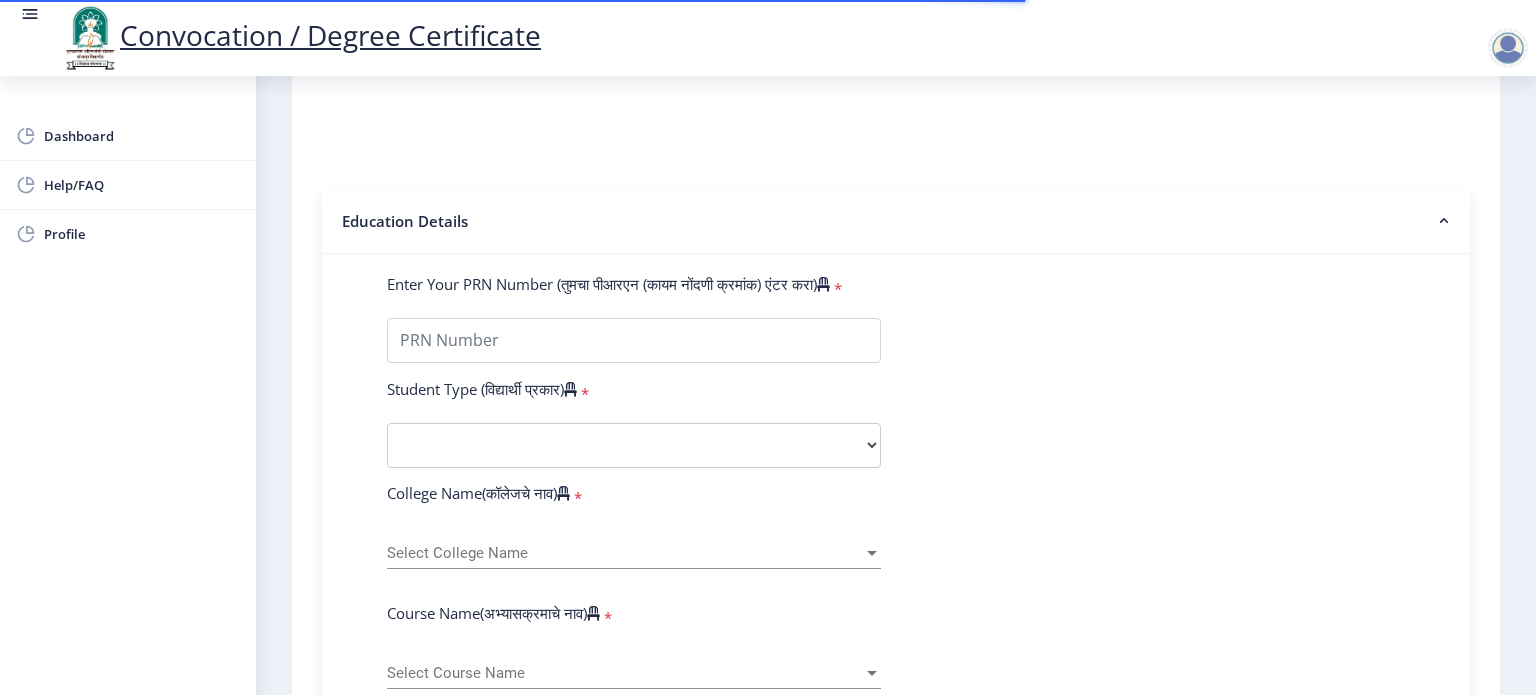 scroll, scrollTop: 400, scrollLeft: 0, axis: vertical 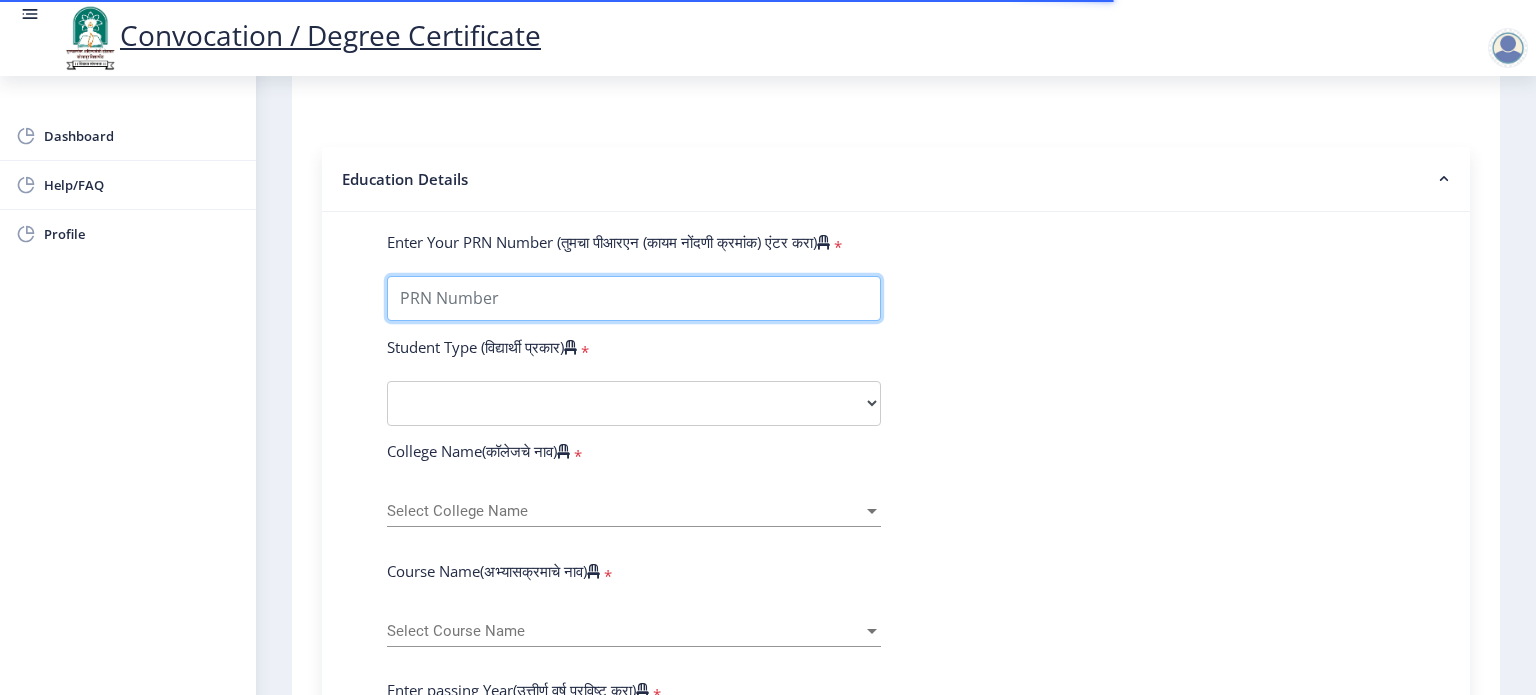 click on "Enter Your PRN Number (तुमचा पीआरएन (कायम नोंदणी क्रमांक) एंटर करा)" at bounding box center (634, 298) 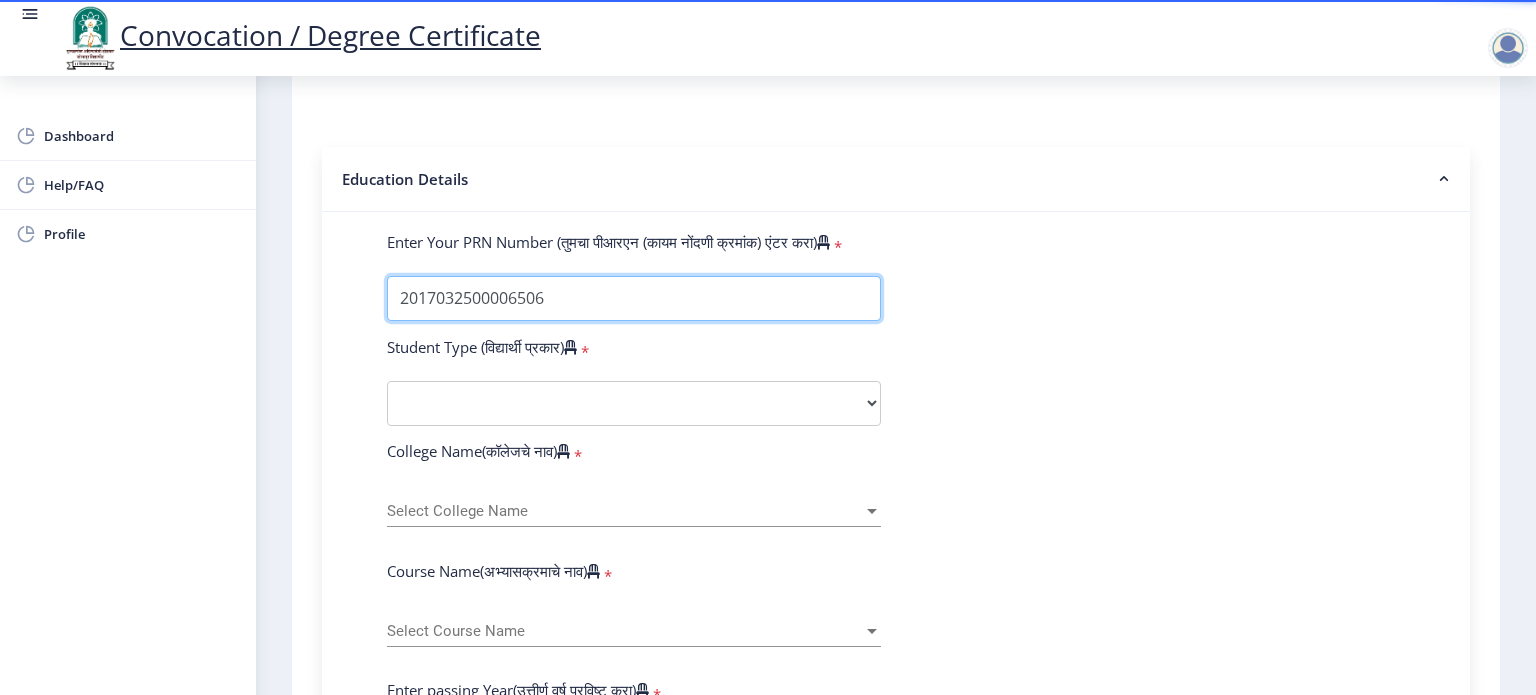 type on "2017032500006506" 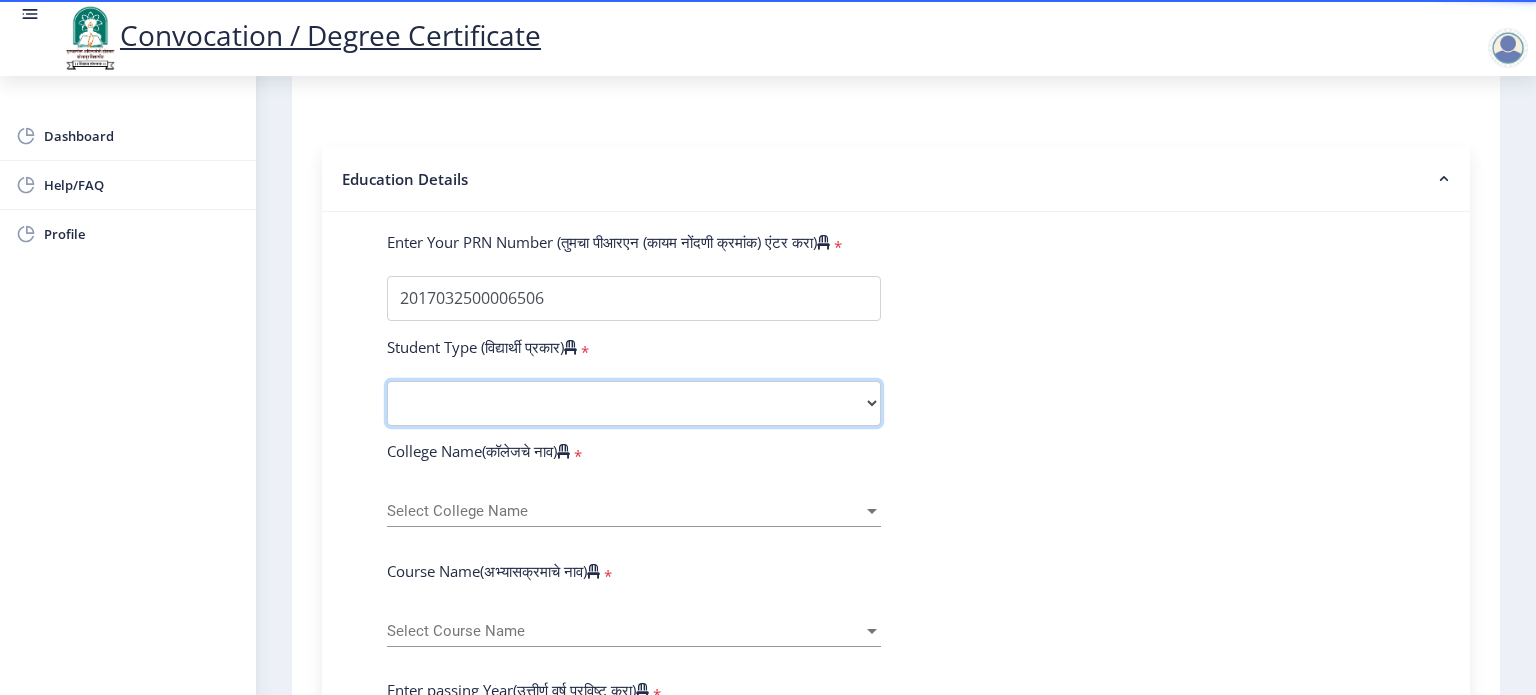 click on "Select Student Type Regular External" at bounding box center (634, 403) 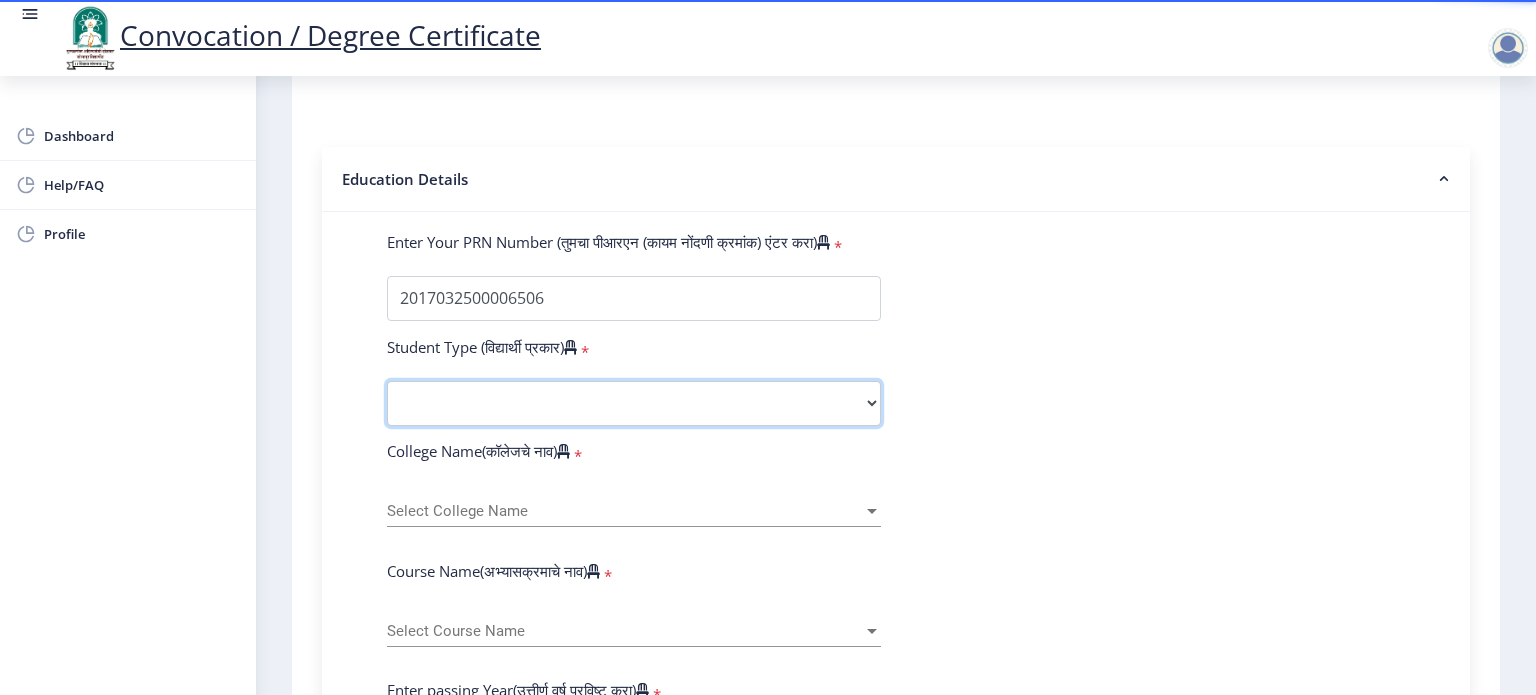 select on "Regular" 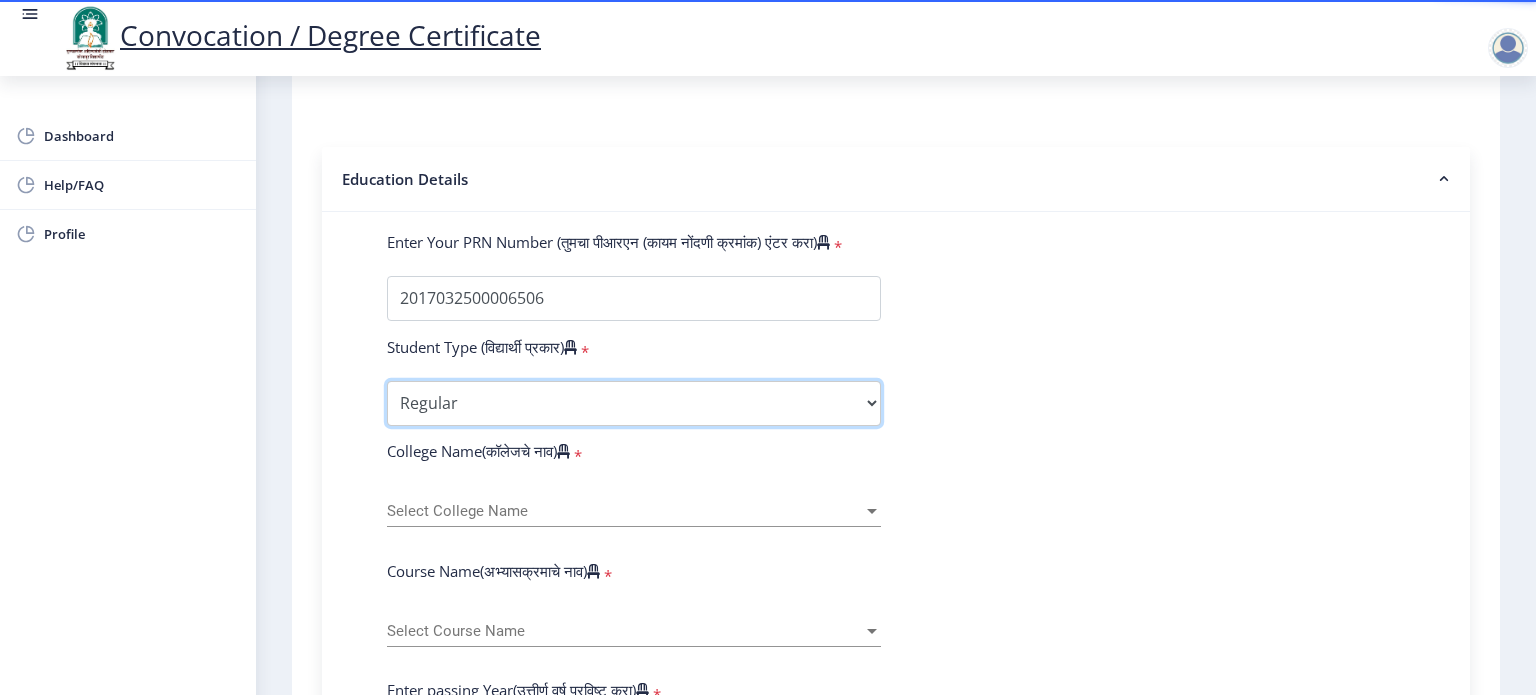 click on "Select Student Type Regular External" at bounding box center [634, 403] 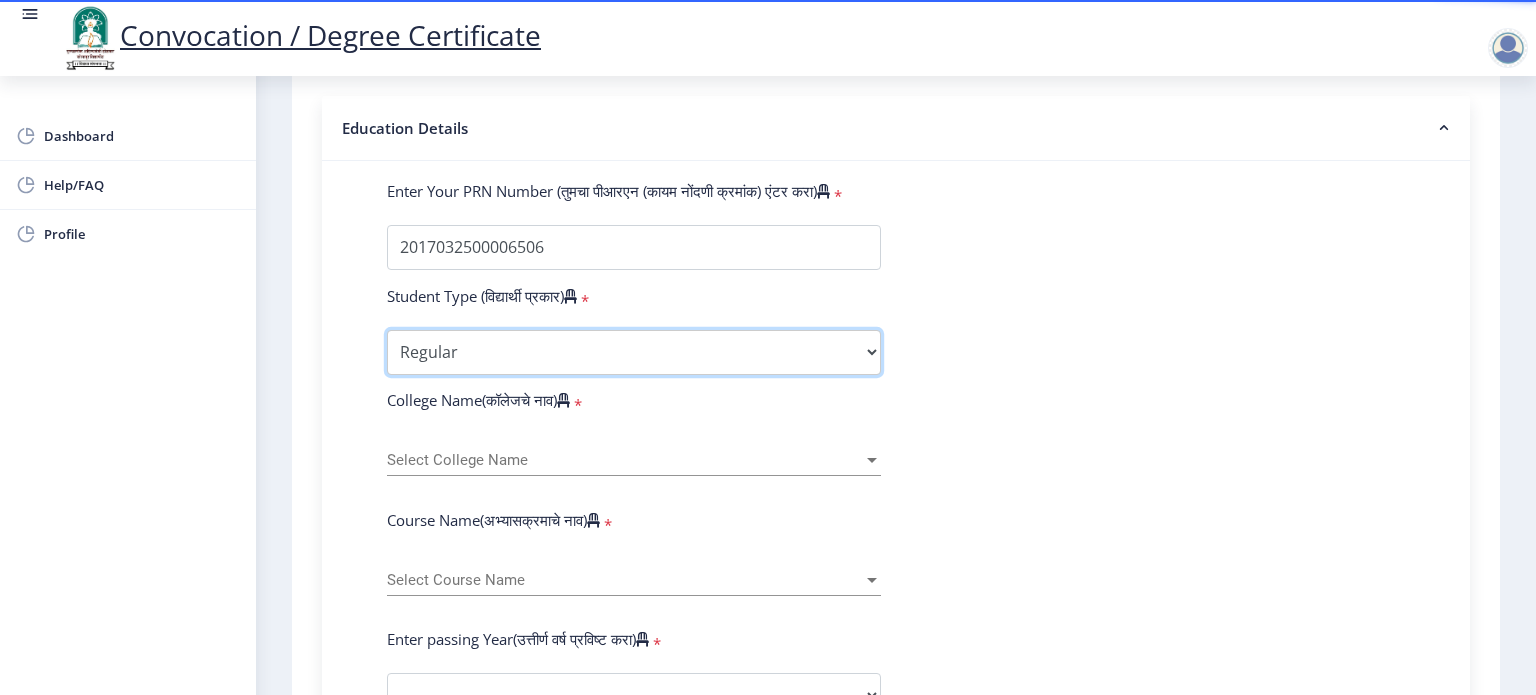 scroll, scrollTop: 500, scrollLeft: 0, axis: vertical 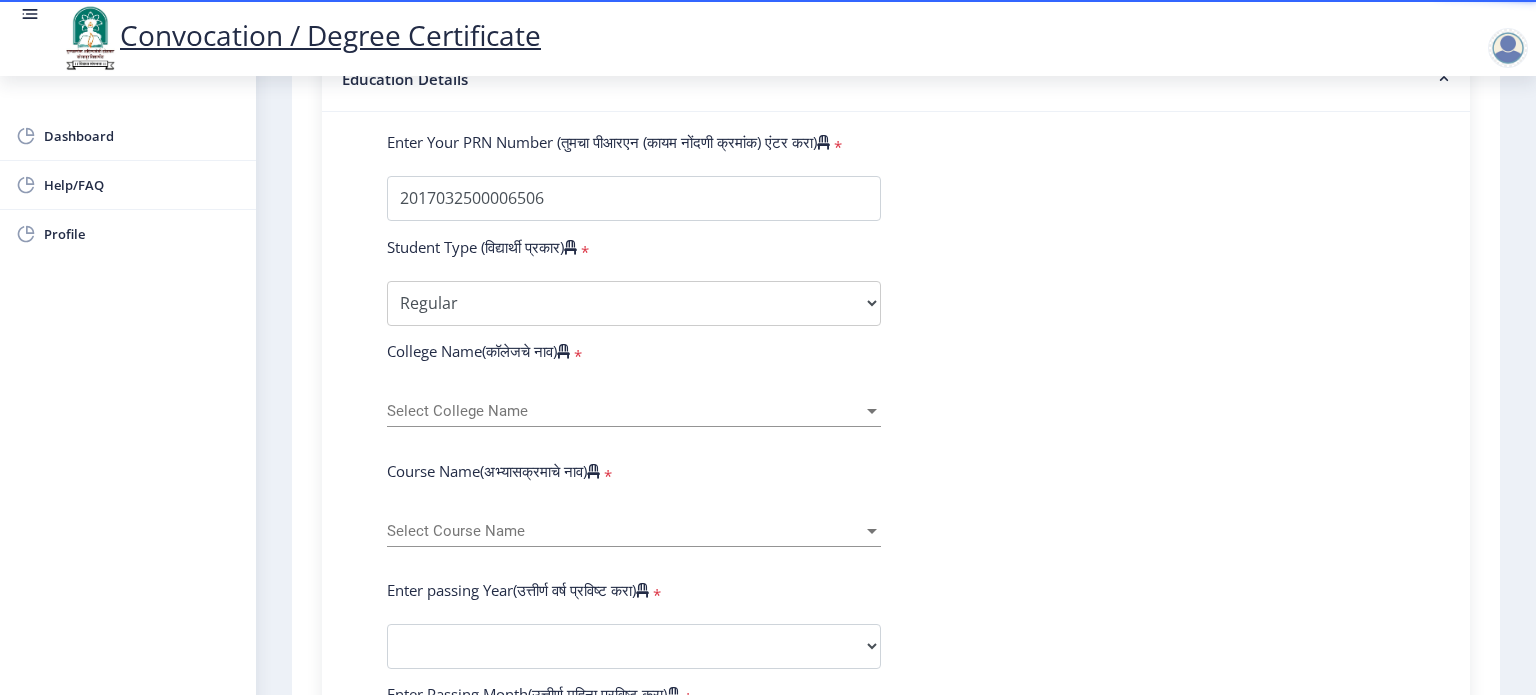 click on "Select College Name" at bounding box center (625, 411) 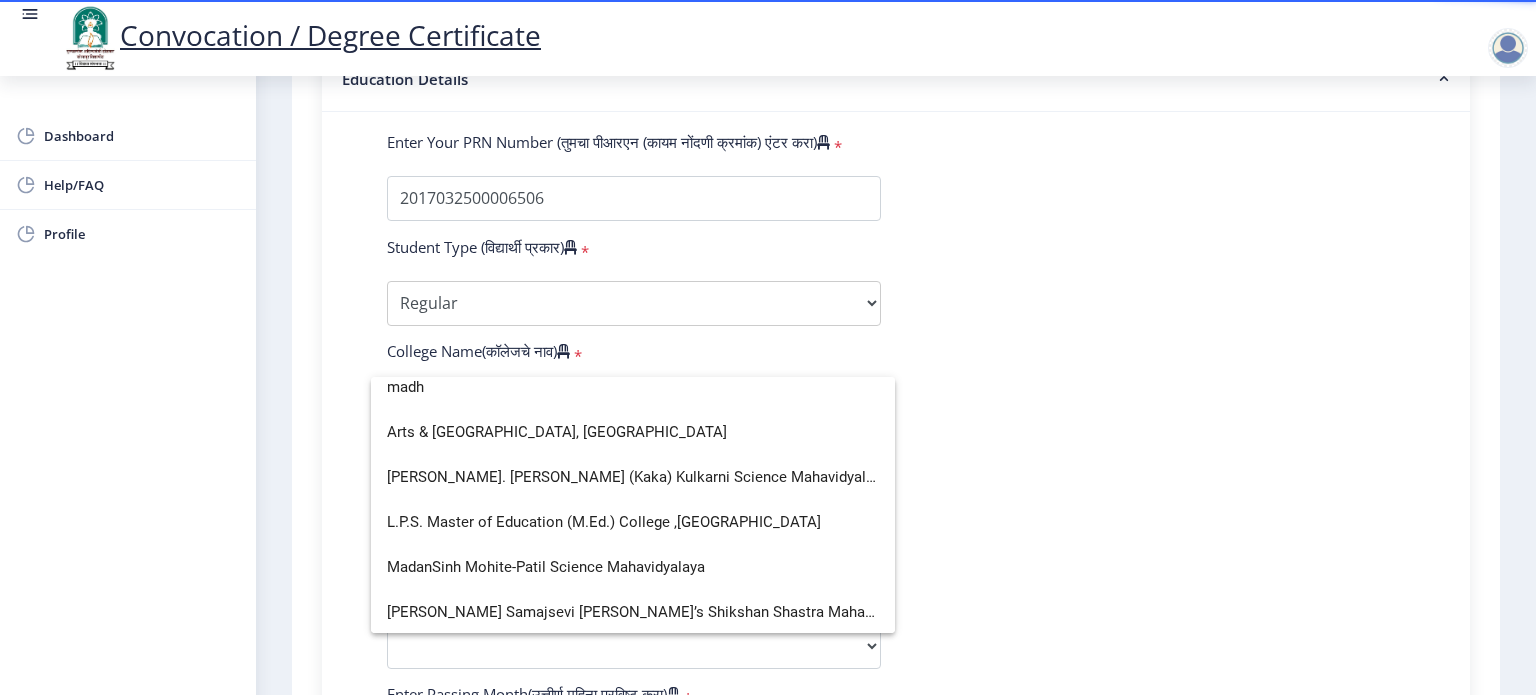 scroll, scrollTop: 0, scrollLeft: 0, axis: both 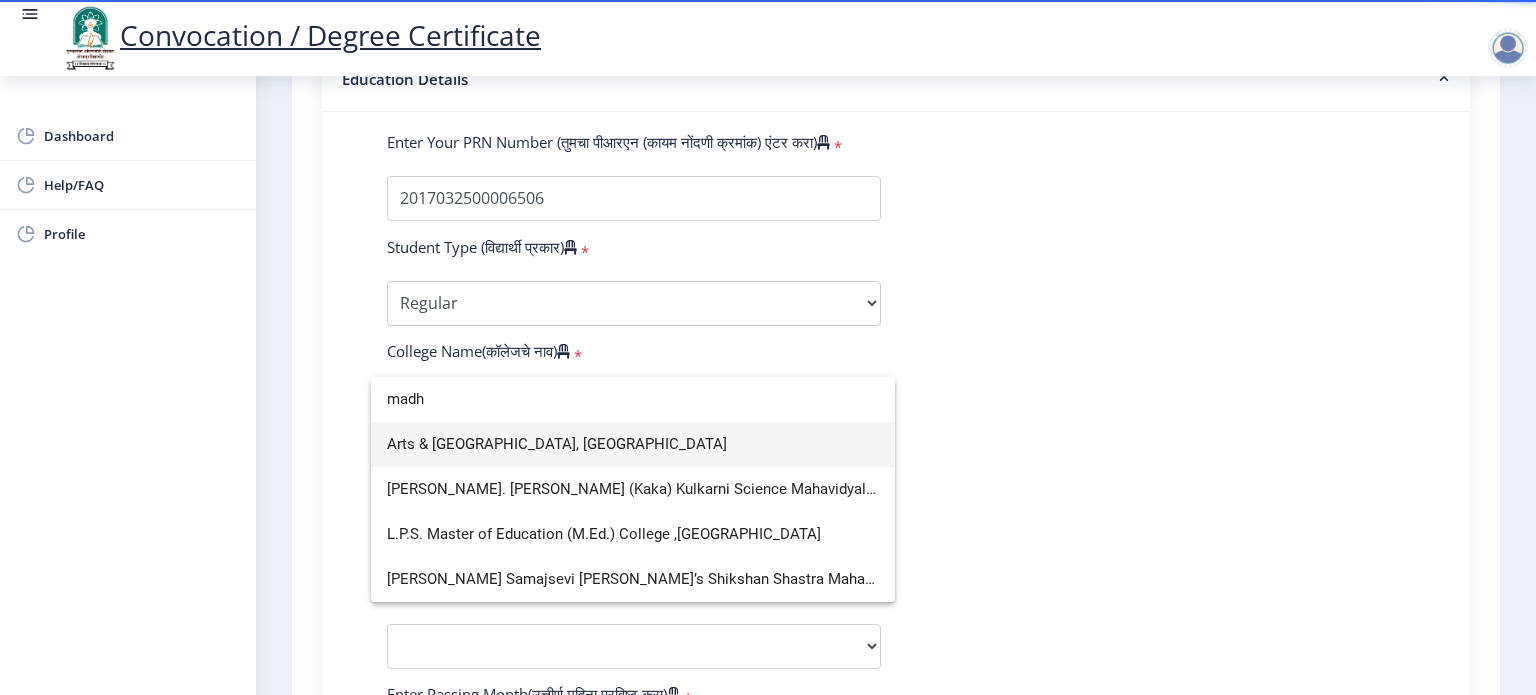 type on "madh" 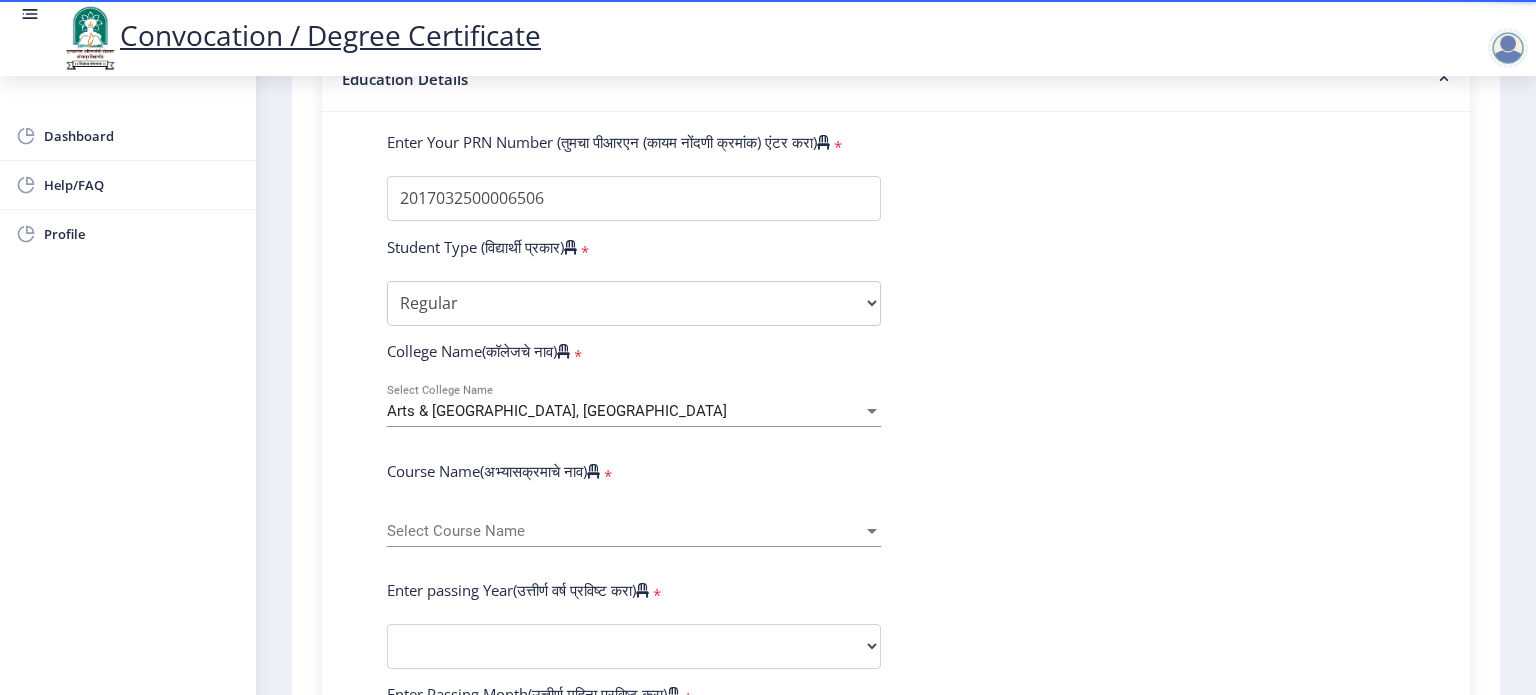 click on "Select Course Name Select Course Name" 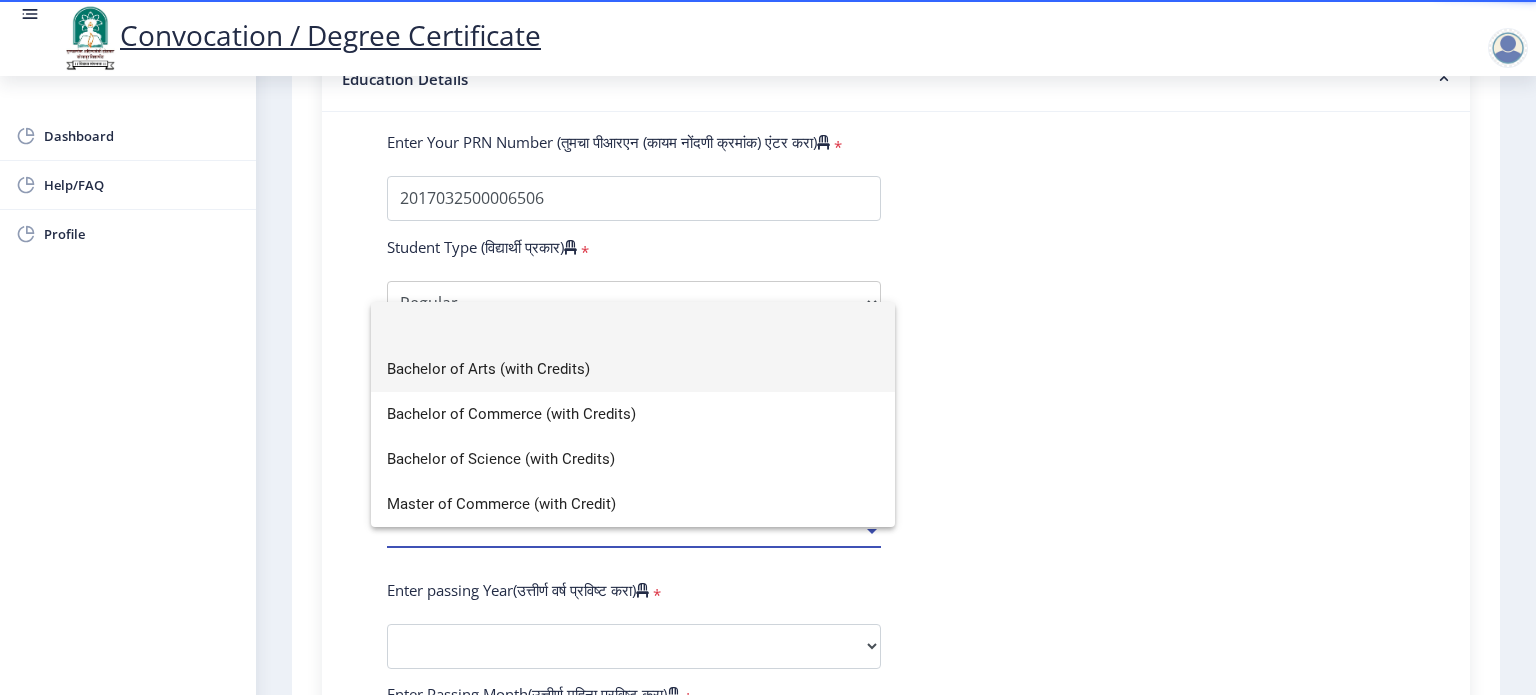 click on "Bachelor of Arts (with Credits)" at bounding box center [633, 369] 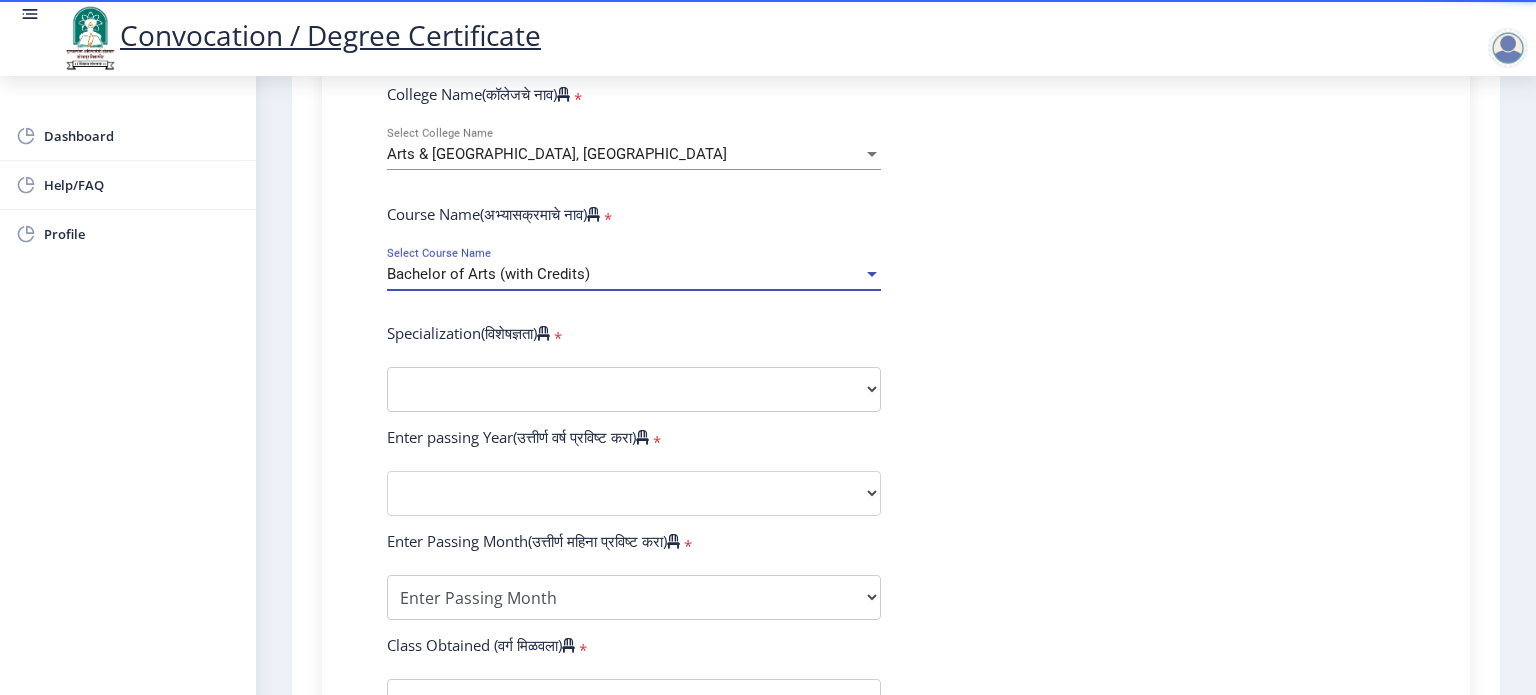 scroll, scrollTop: 800, scrollLeft: 0, axis: vertical 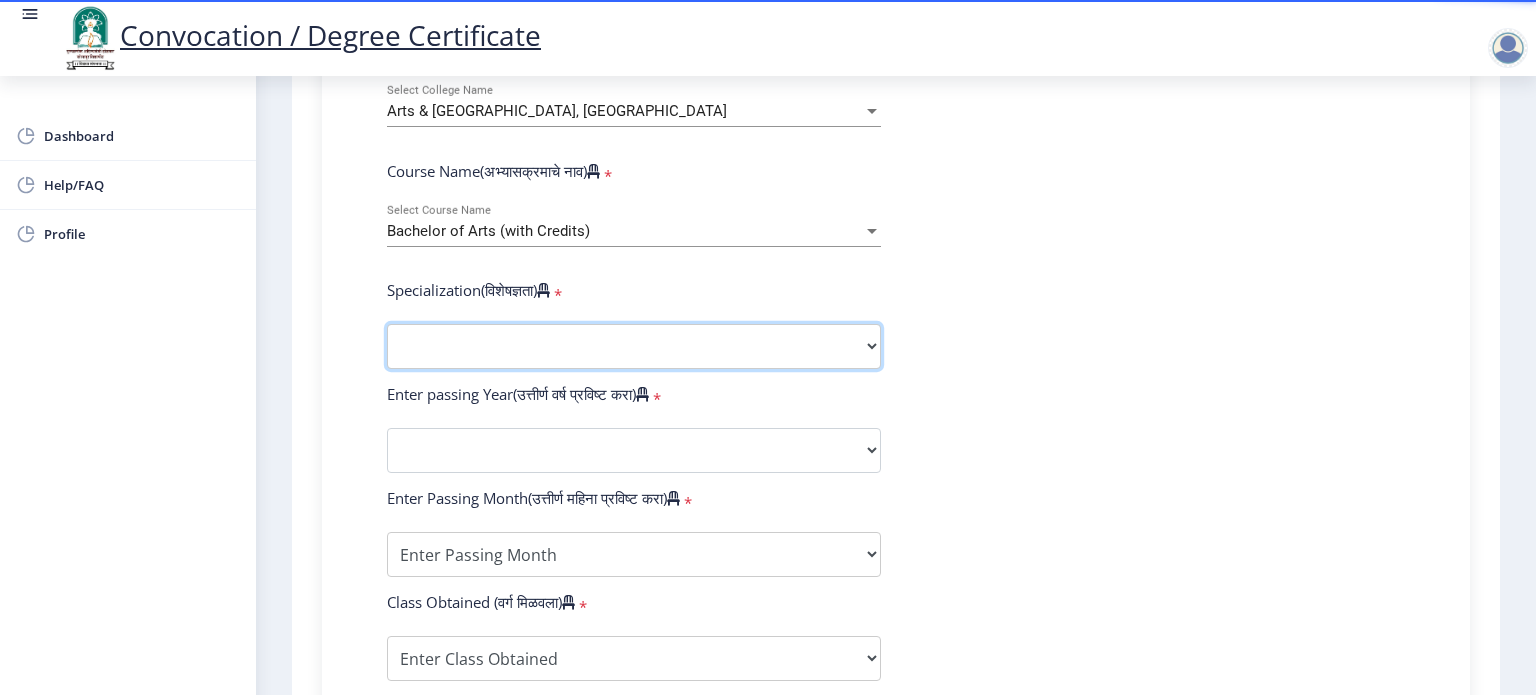 click on "Specialization English Geography Hindi Marathi Music Sanskrit Urdu Ancient Indian History Culture & Archaeology Economics History Physical Education Political Science Psychology Sociology Kannada Philosophy Other" at bounding box center (634, 346) 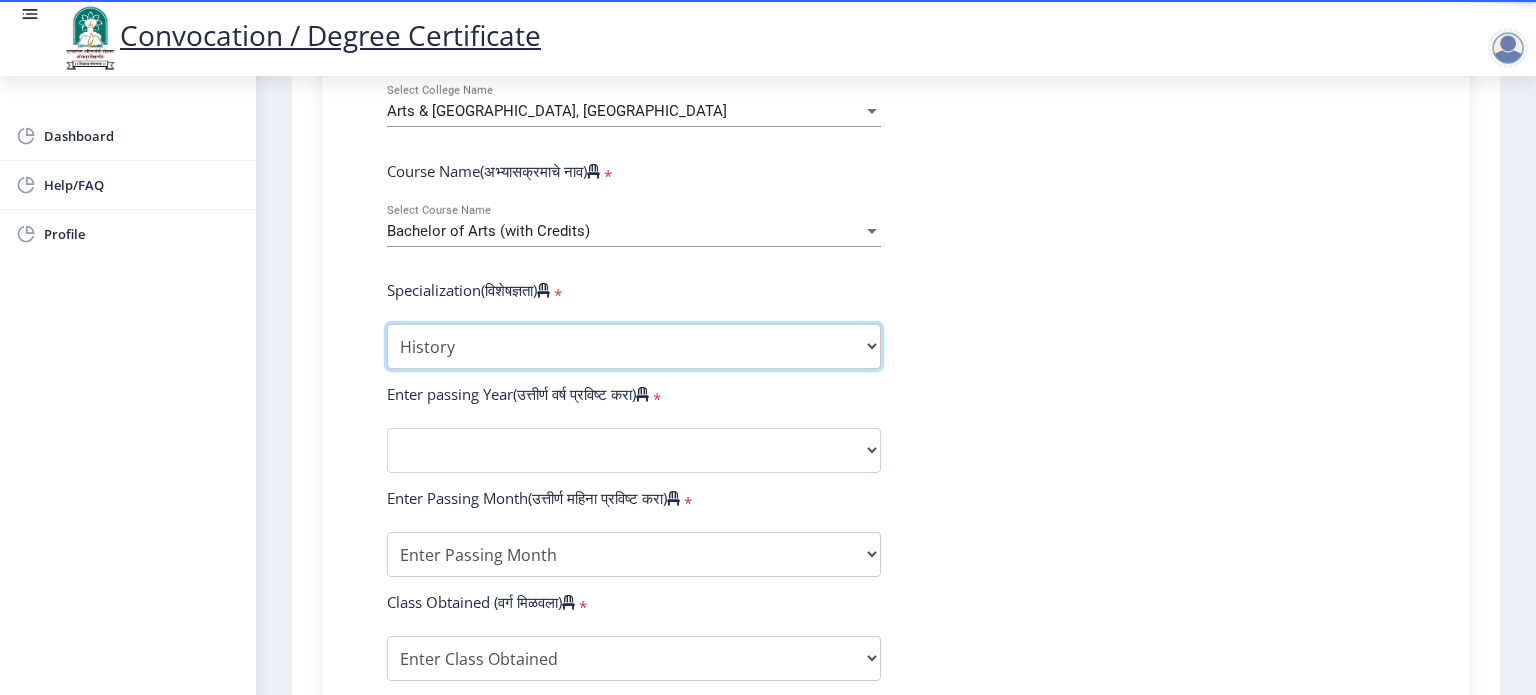 click on "Specialization English Geography Hindi Marathi Music Sanskrit Urdu Ancient Indian History Culture & Archaeology Economics History Physical Education Political Science Psychology Sociology Kannada Philosophy Other" at bounding box center (634, 346) 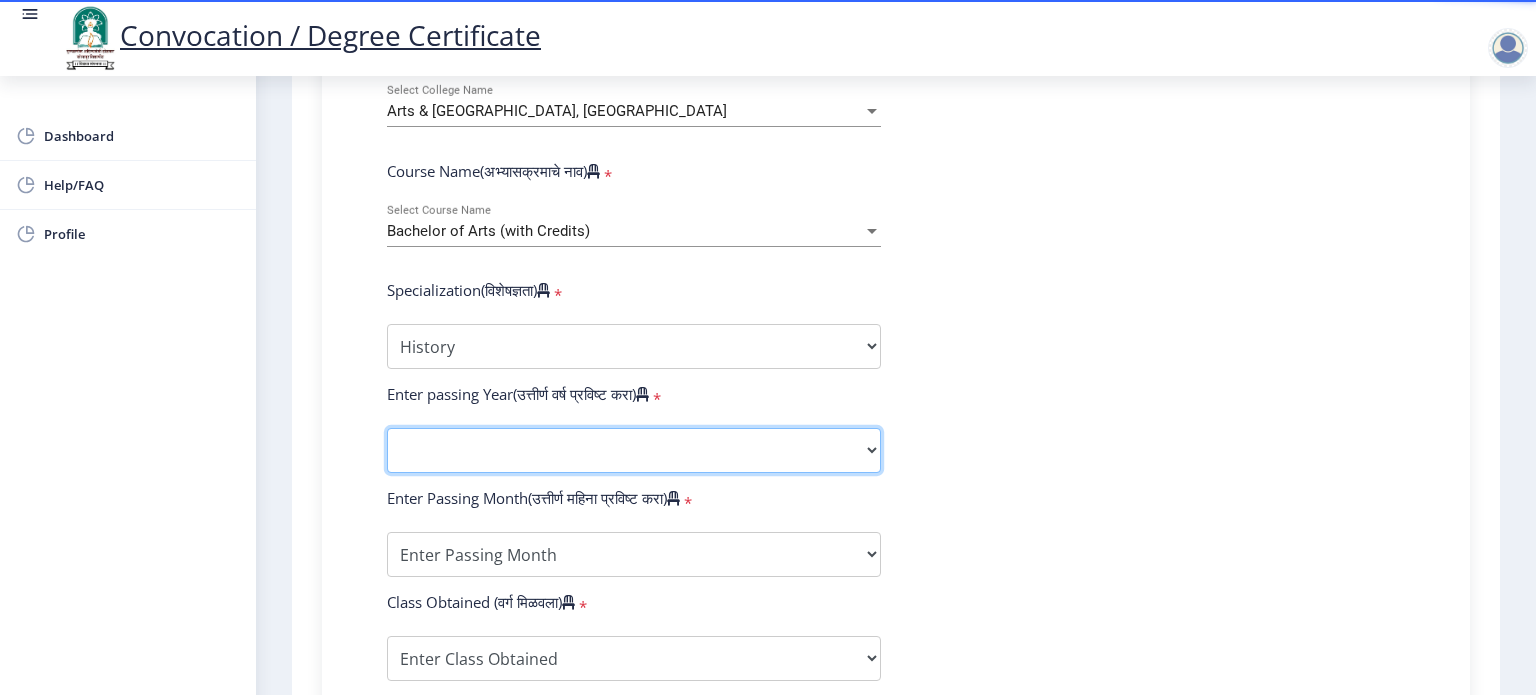 click on "2025   2024   2023   2022   2021   2020   2019   2018   2017   2016   2015   2014   2013   2012   2011   2010   2009   2008   2007   2006   2005   2004   2003   2002   2001   2000   1999   1998   1997   1996   1995   1994   1993   1992   1991   1990   1989   1988   1987   1986   1985   1984   1983   1982   1981   1980   1979   1978   1977   1976" 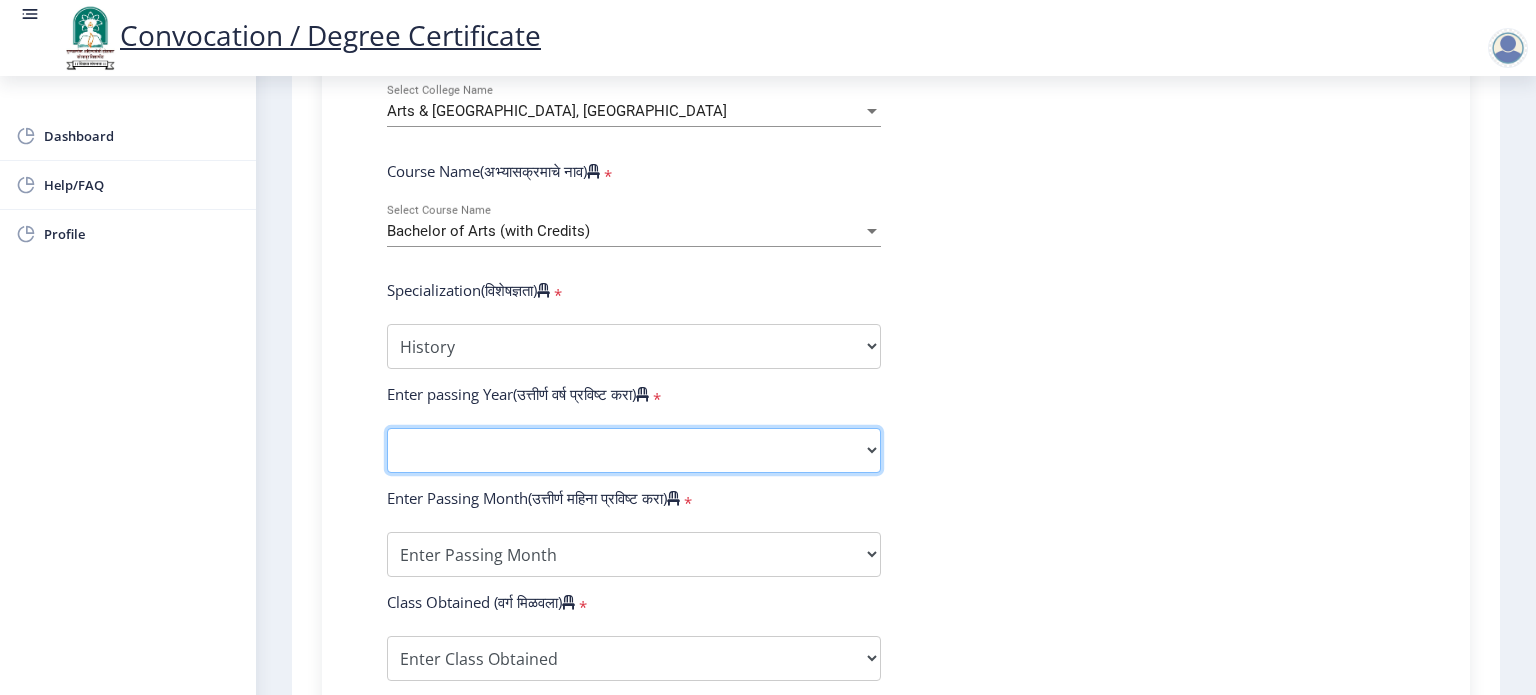 select on "2020" 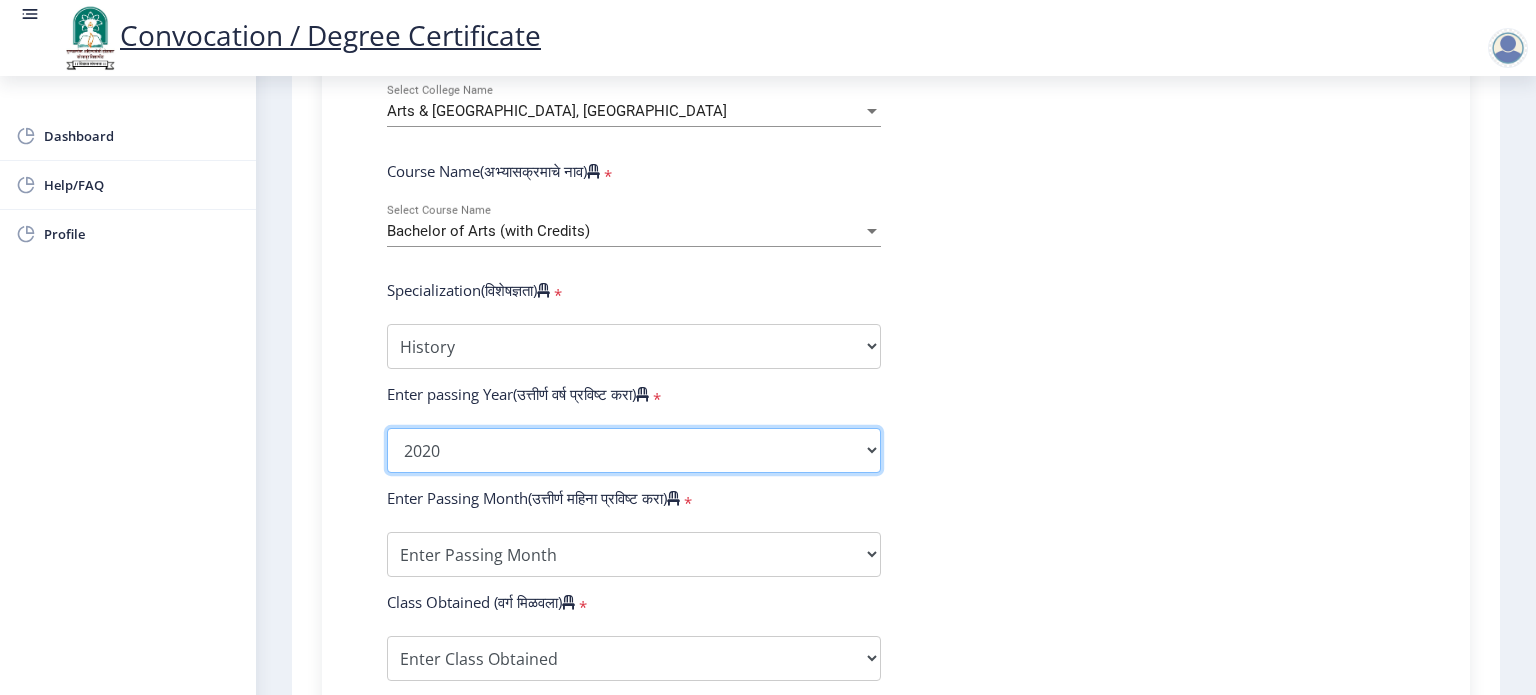 click on "2025   2024   2023   2022   2021   2020   2019   2018   2017   2016   2015   2014   2013   2012   2011   2010   2009   2008   2007   2006   2005   2004   2003   2002   2001   2000   1999   1998   1997   1996   1995   1994   1993   1992   1991   1990   1989   1988   1987   1986   1985   1984   1983   1982   1981   1980   1979   1978   1977   1976" 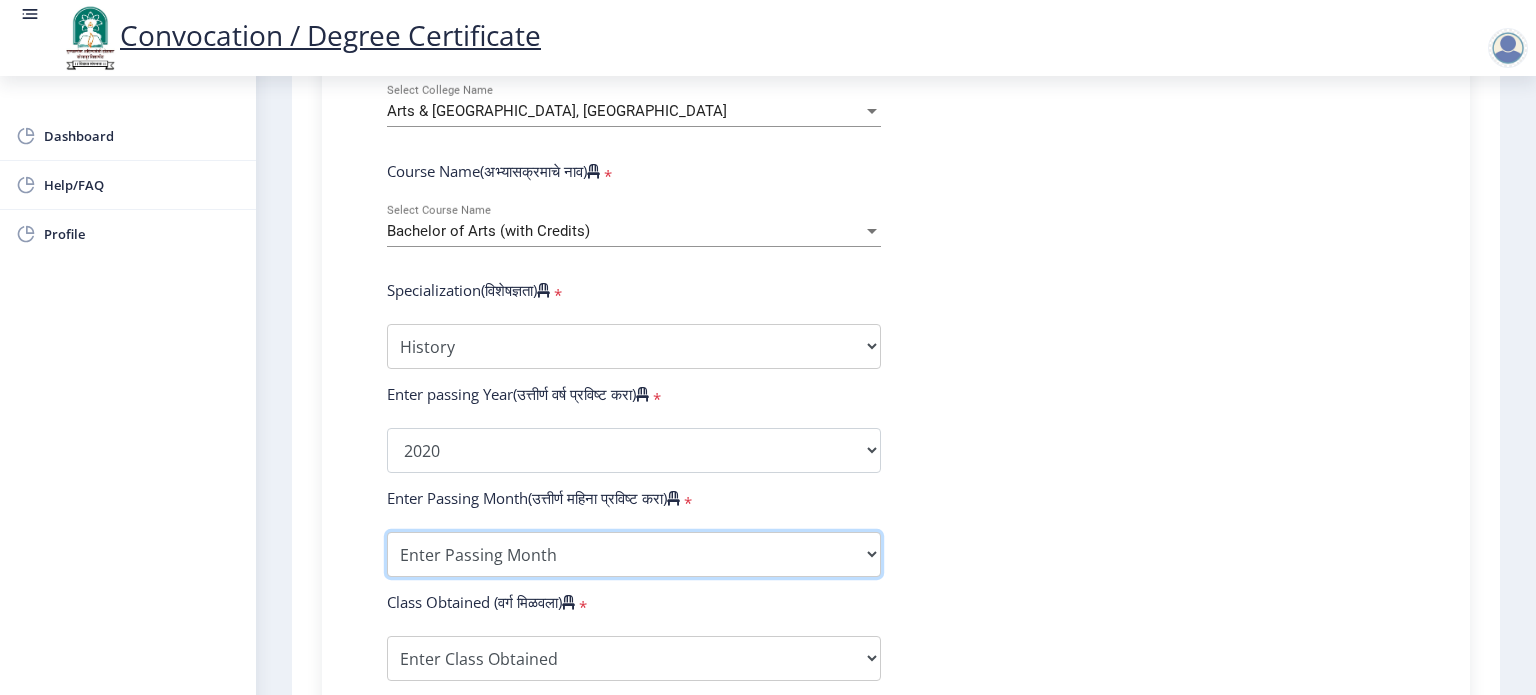 click on "Enter Passing Month March April May October November December" at bounding box center (634, 554) 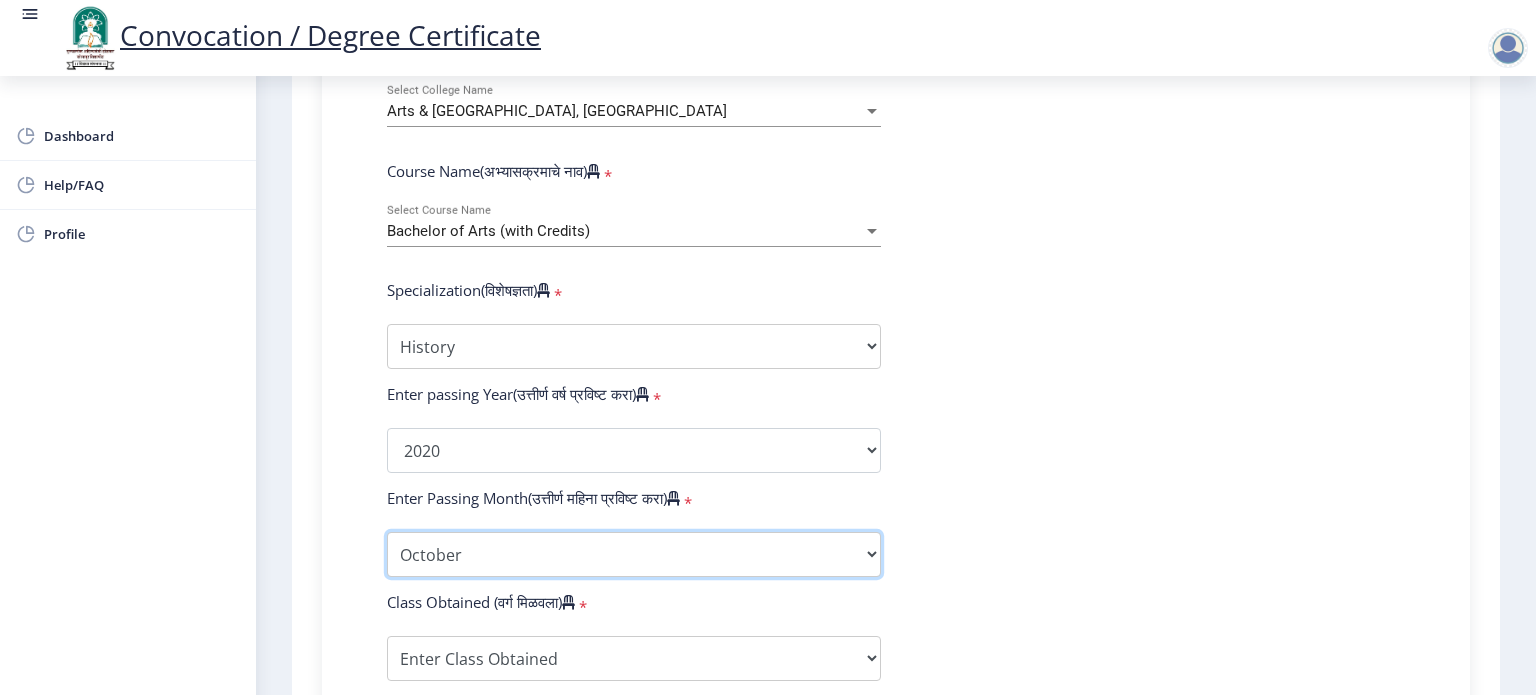 click on "Enter Passing Month March April May October November December" at bounding box center (634, 554) 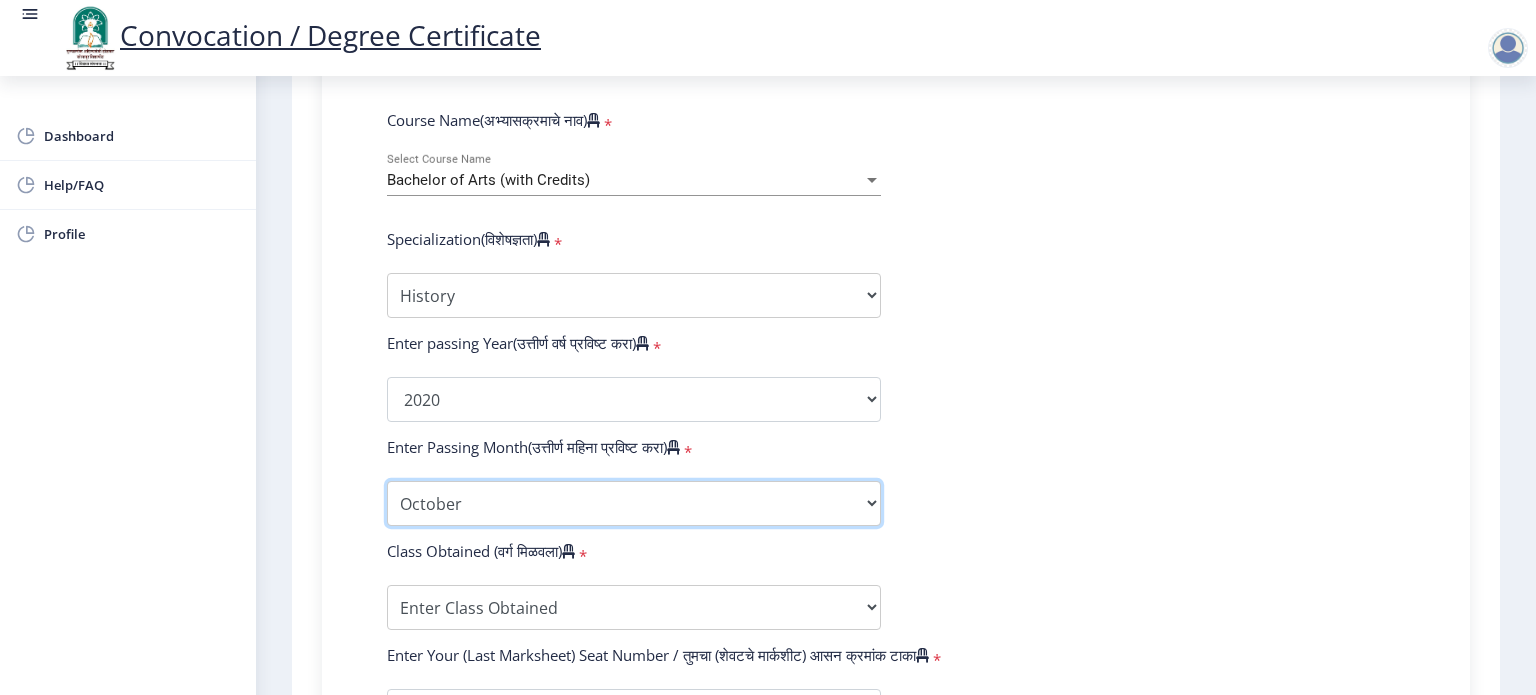 scroll, scrollTop: 1100, scrollLeft: 0, axis: vertical 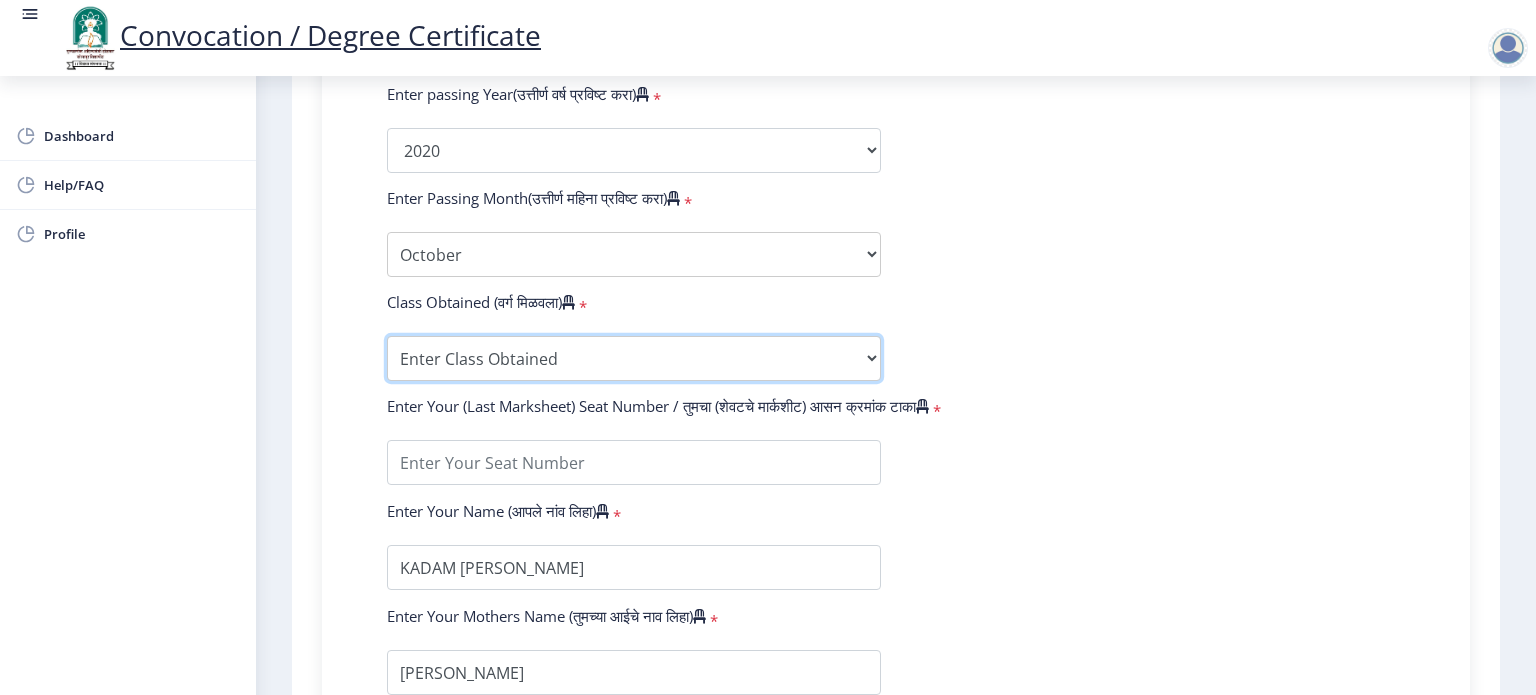 click on "Enter Class Obtained FIRST CLASS WITH DISTINCTION FIRST CLASS HIGHER SECOND CLASS SECOND CLASS PASS CLASS Grade O Grade A+ Grade A Grade B+ Grade B Grade C+ Grade C Grade D Grade E" at bounding box center (634, 358) 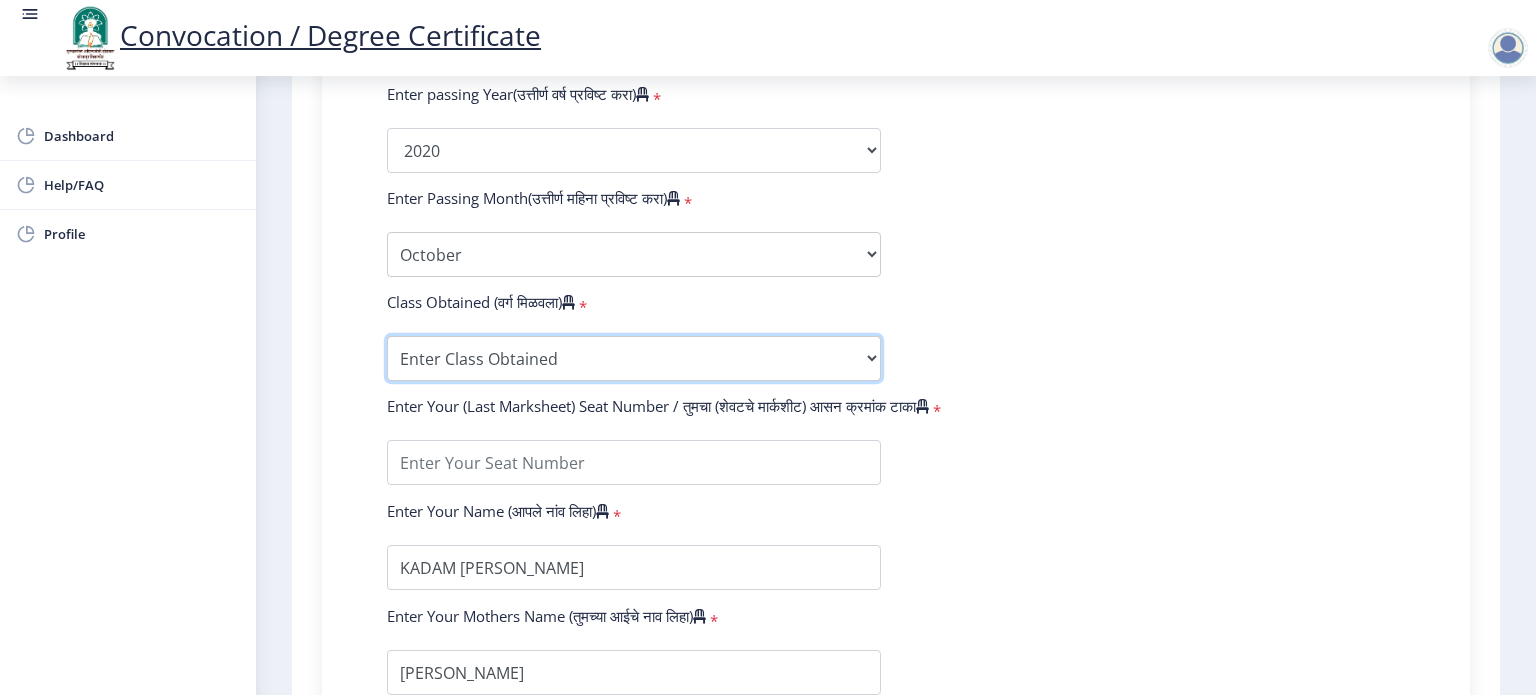 select on "Grade A" 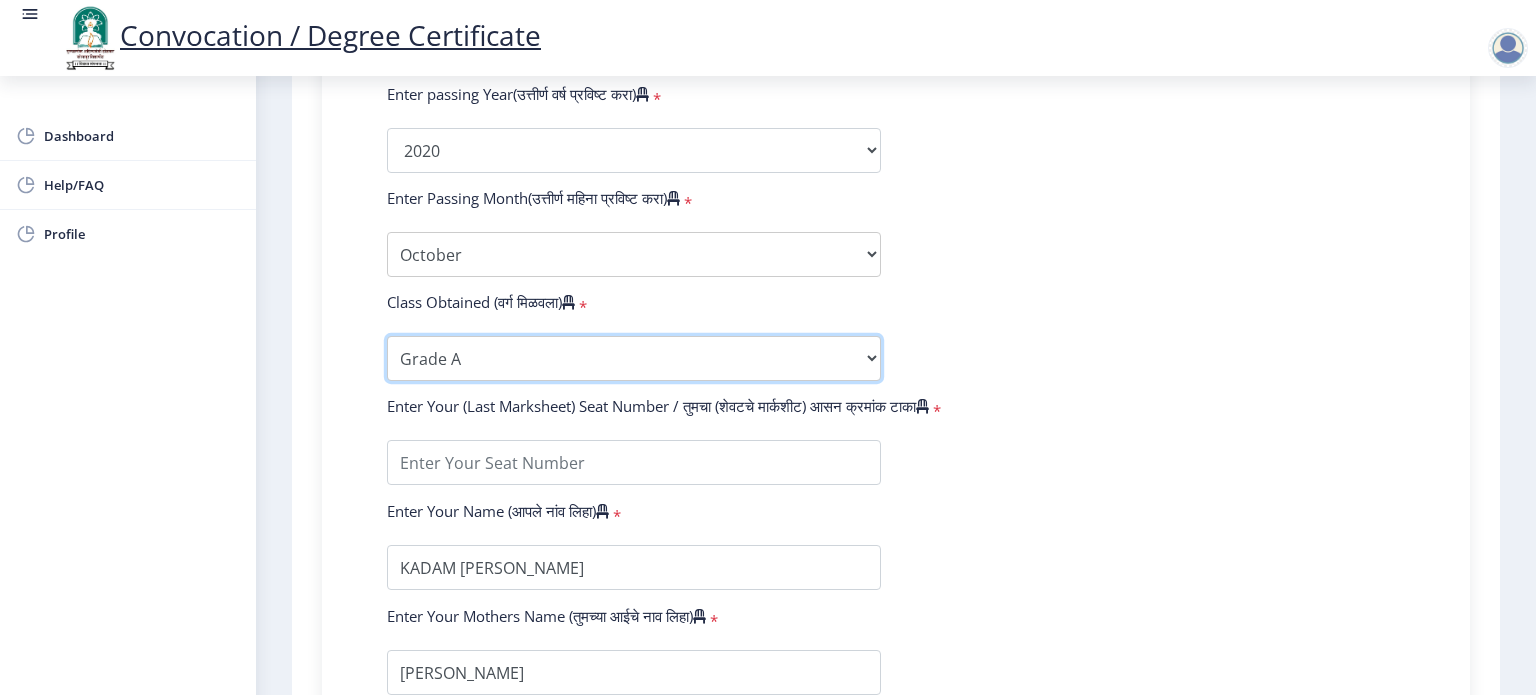 click on "Enter Class Obtained FIRST CLASS WITH DISTINCTION FIRST CLASS HIGHER SECOND CLASS SECOND CLASS PASS CLASS Grade O Grade A+ Grade A Grade B+ Grade B Grade C+ Grade C Grade D Grade E" at bounding box center (634, 358) 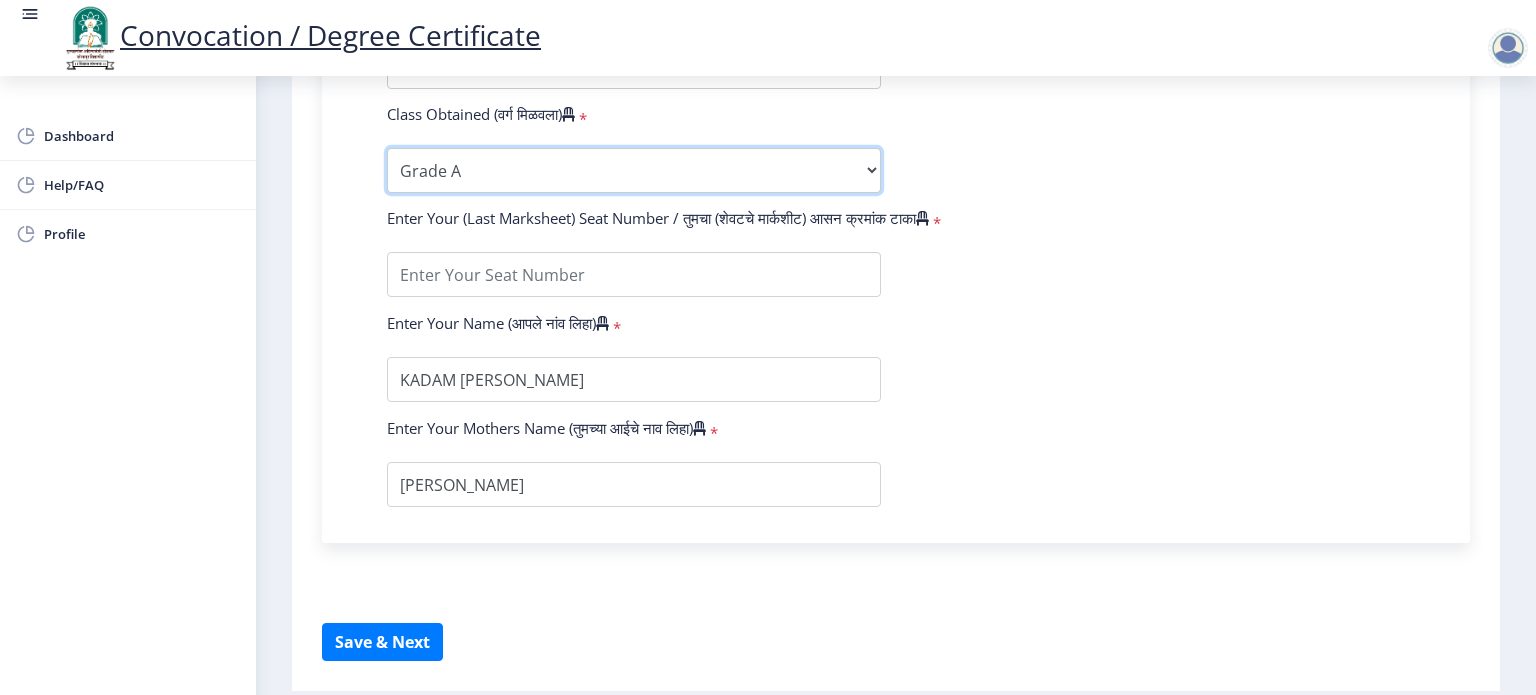 scroll, scrollTop: 1300, scrollLeft: 0, axis: vertical 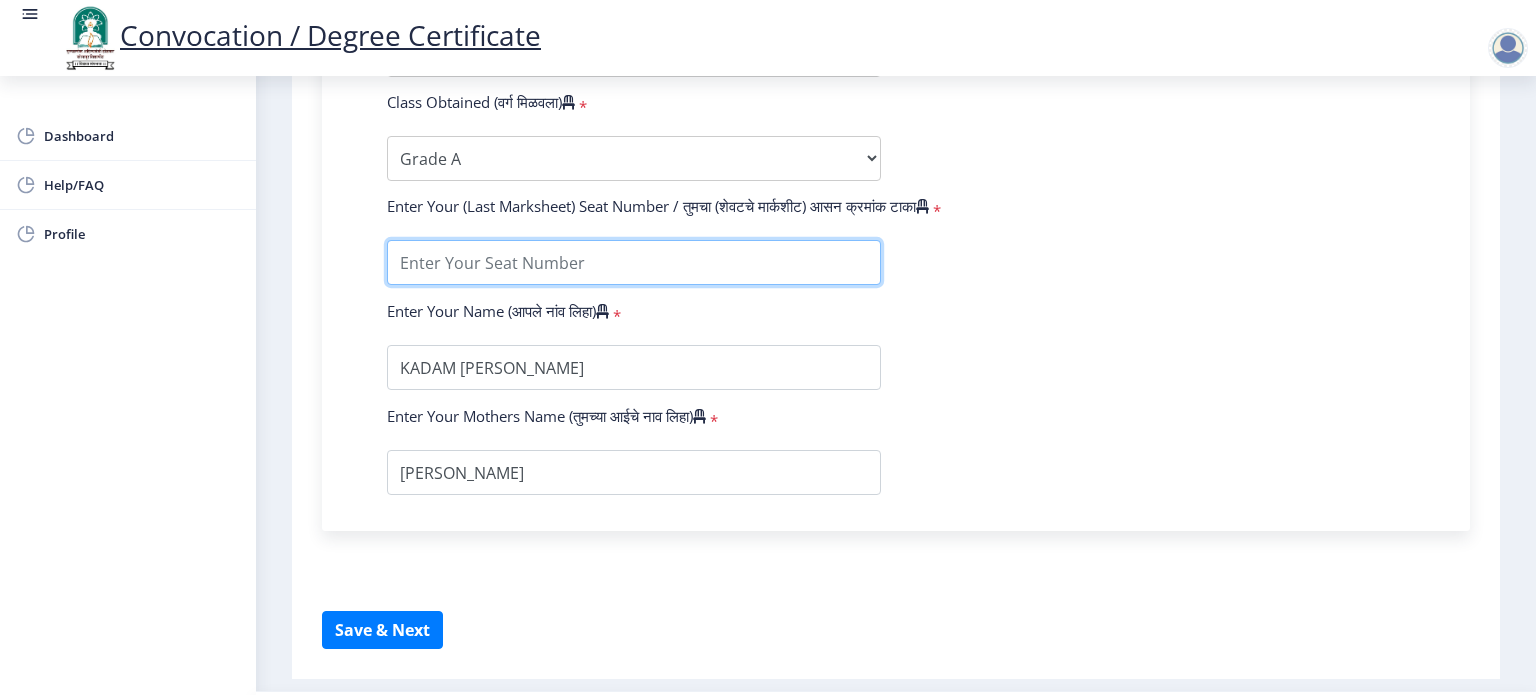 click at bounding box center [634, 262] 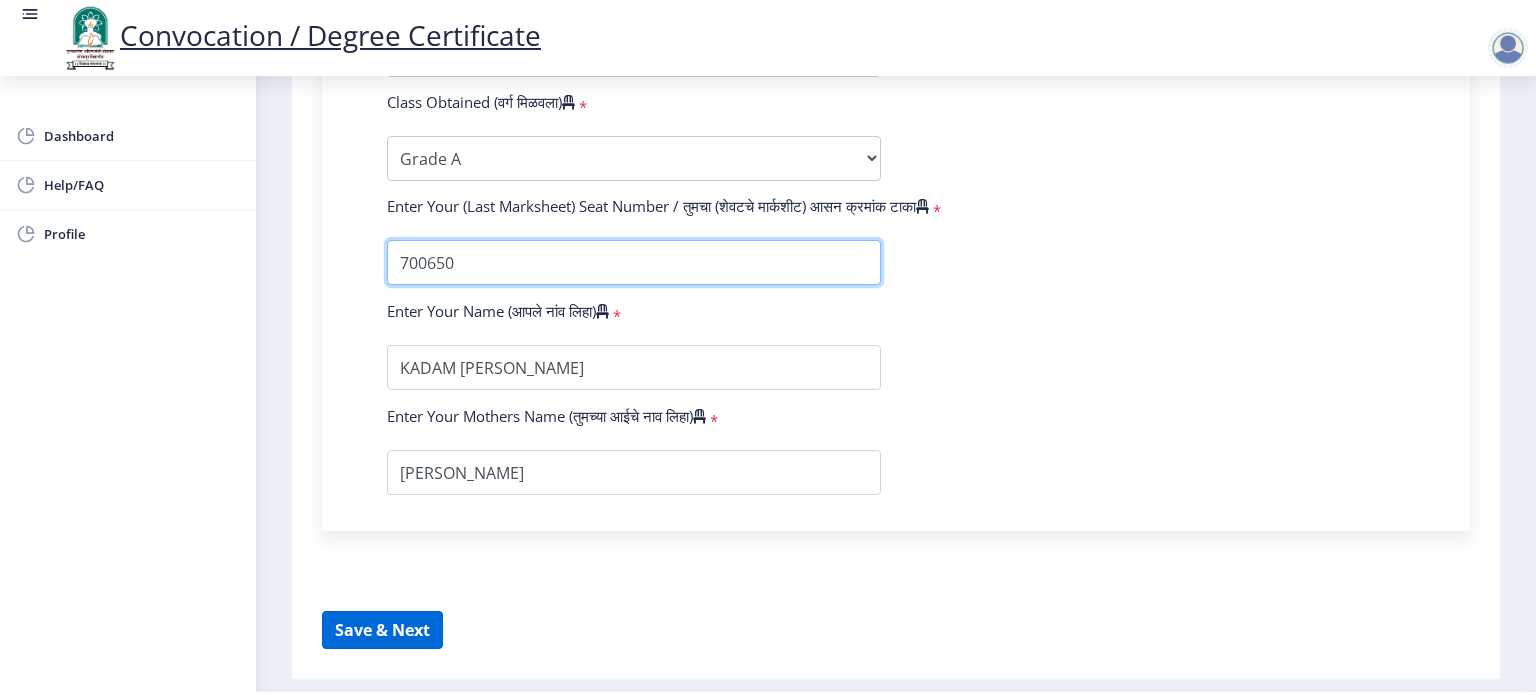 type on "700650" 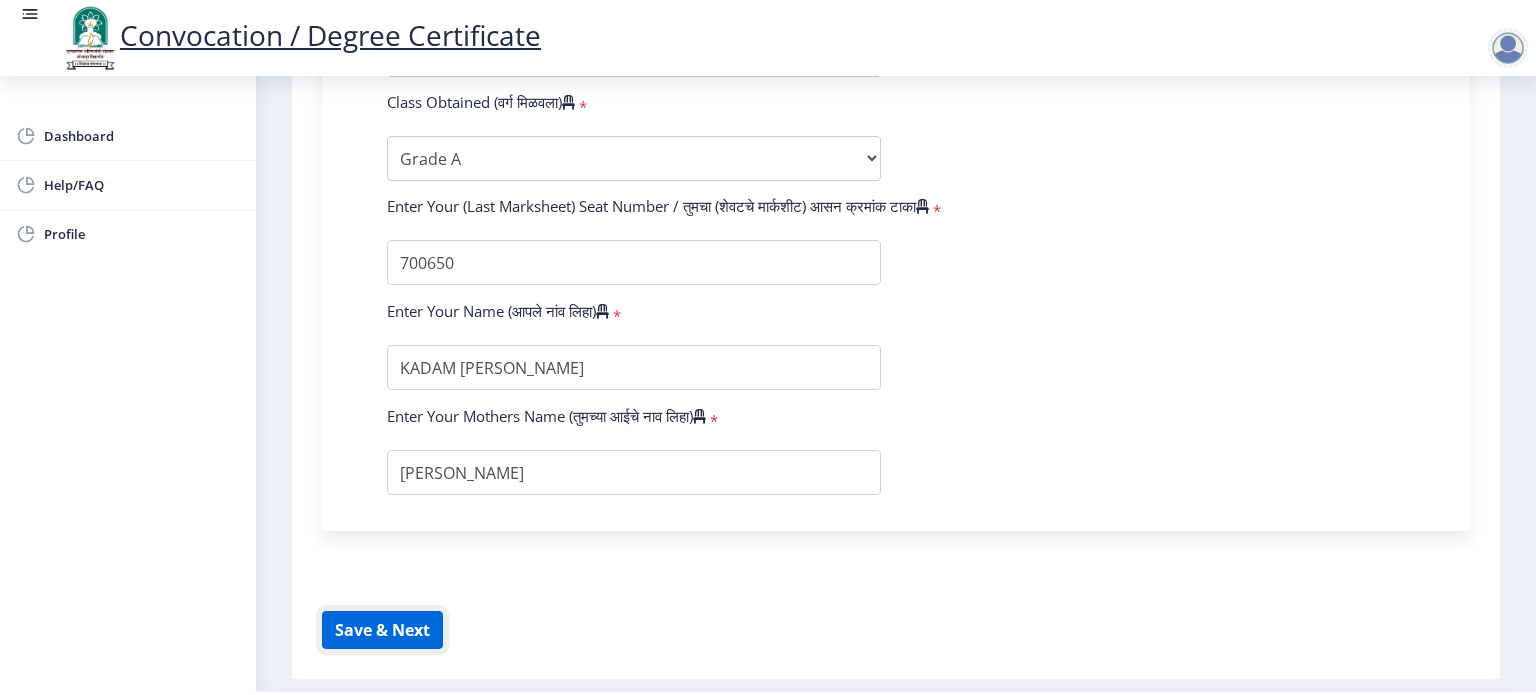 click on "Save & Next" 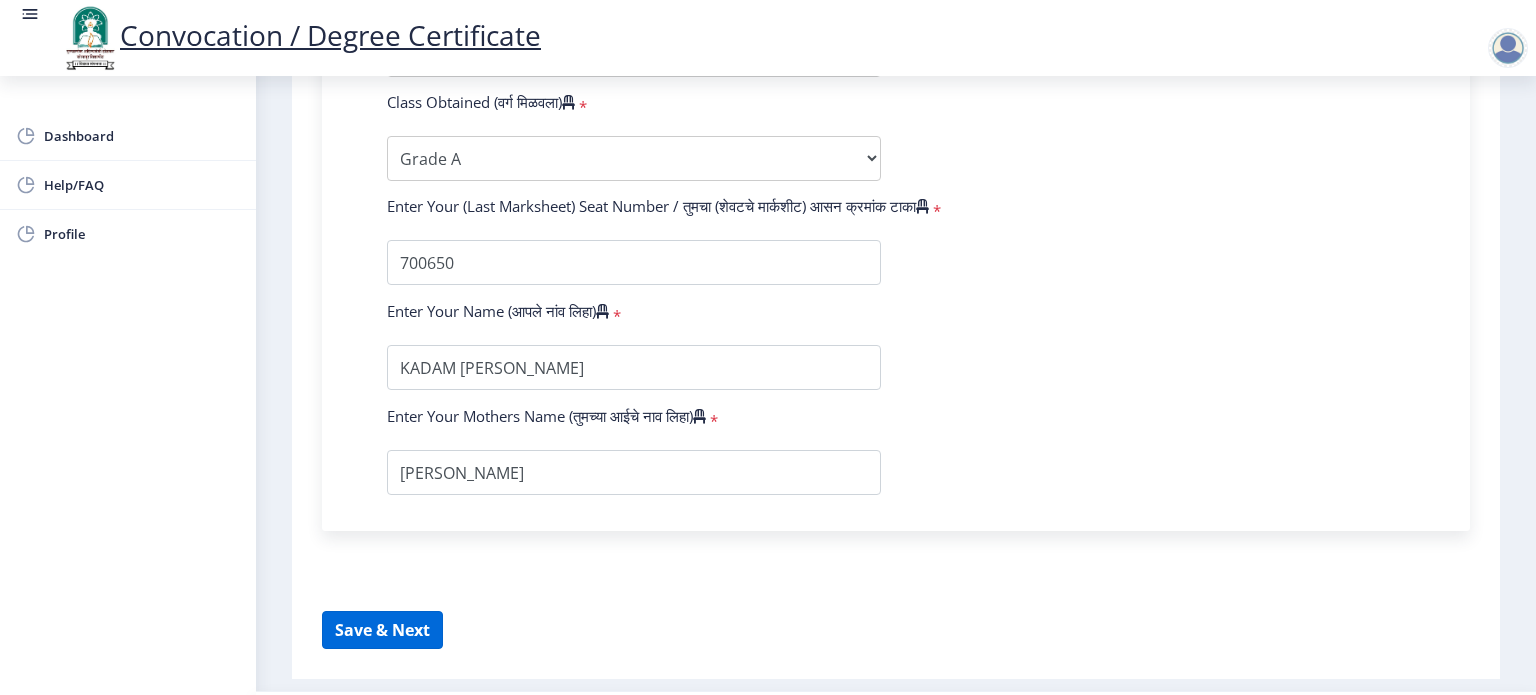 select 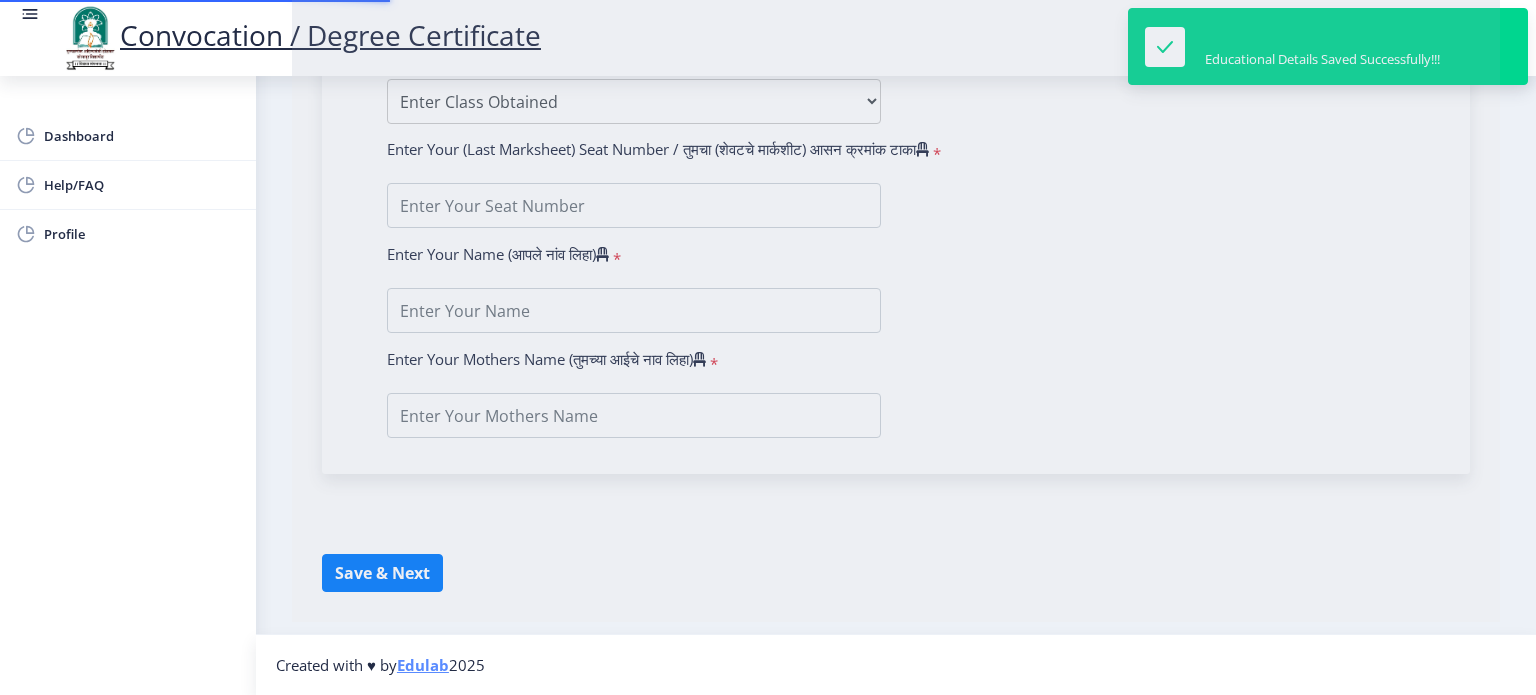 scroll, scrollTop: 0, scrollLeft: 0, axis: both 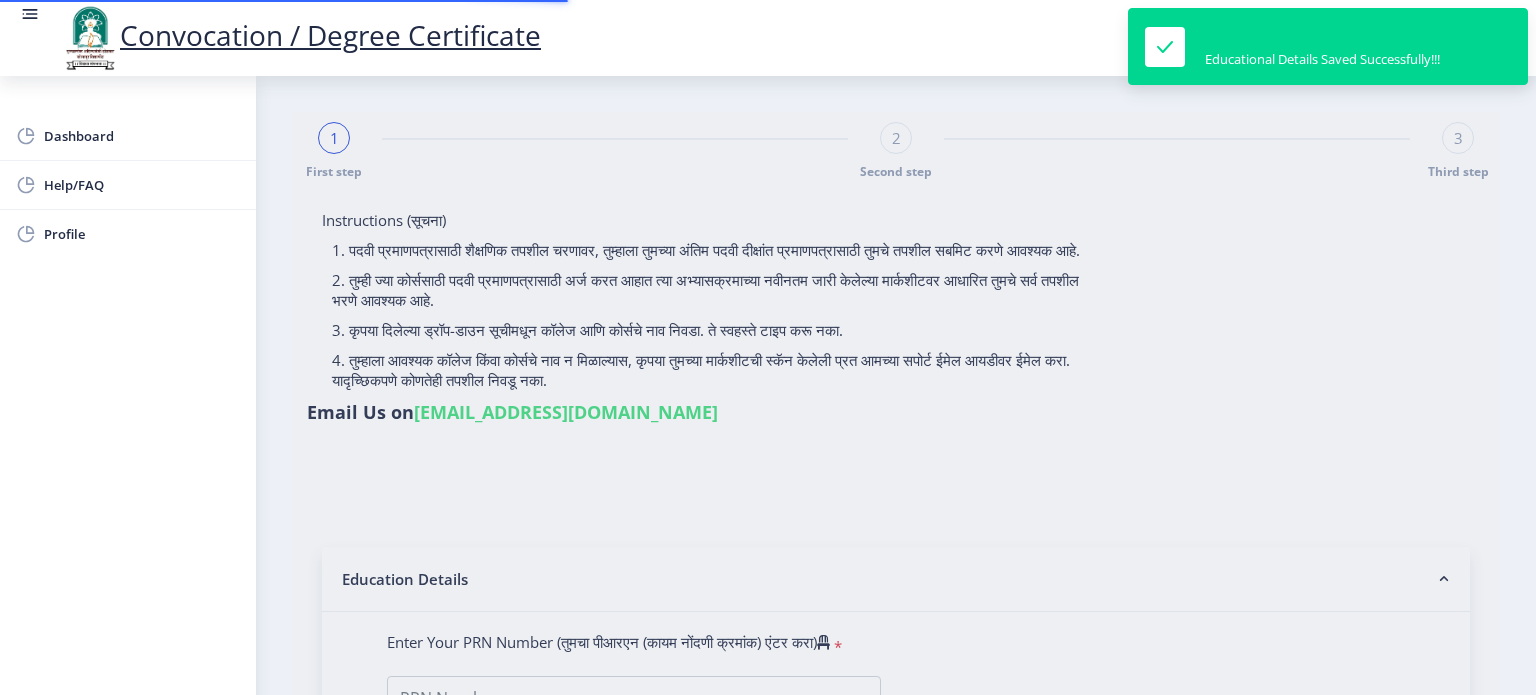 type on "KADAM [PERSON_NAME]" 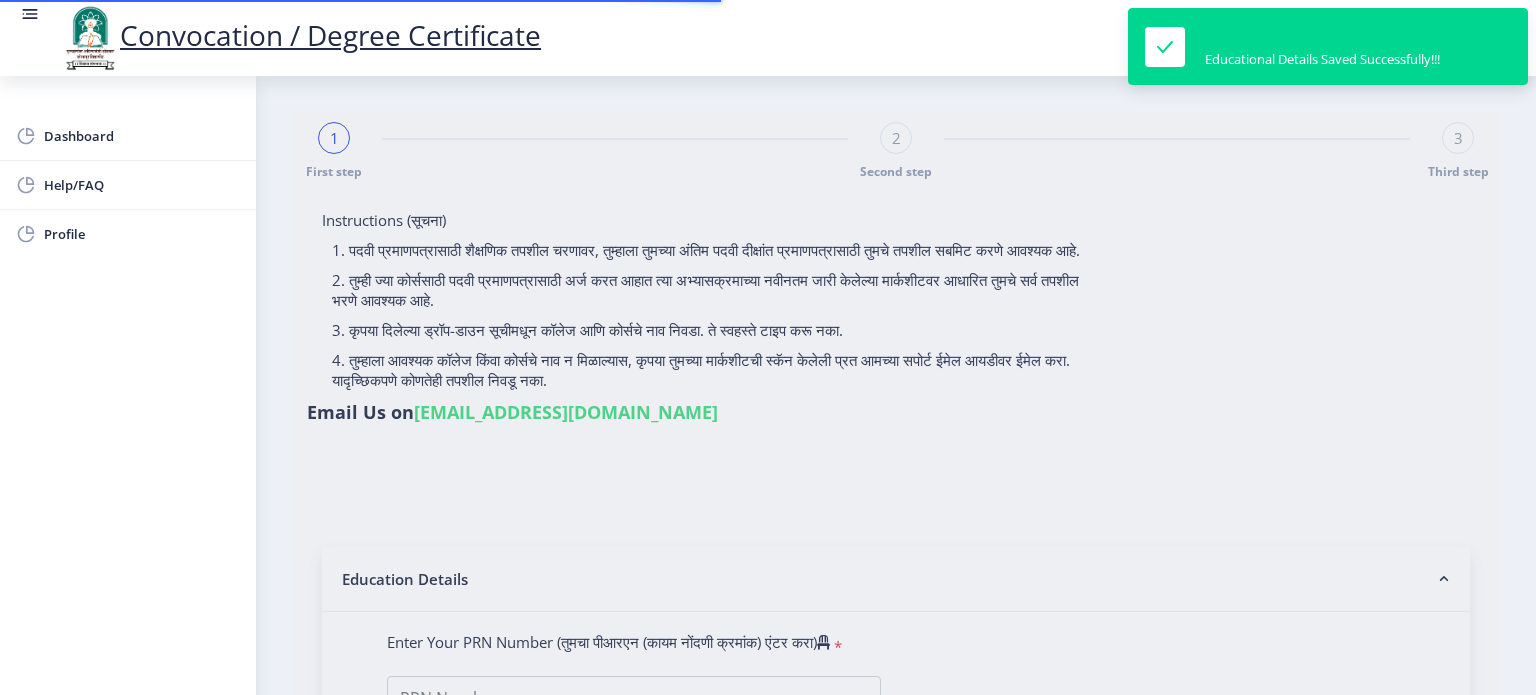 type on "2017032500006506" 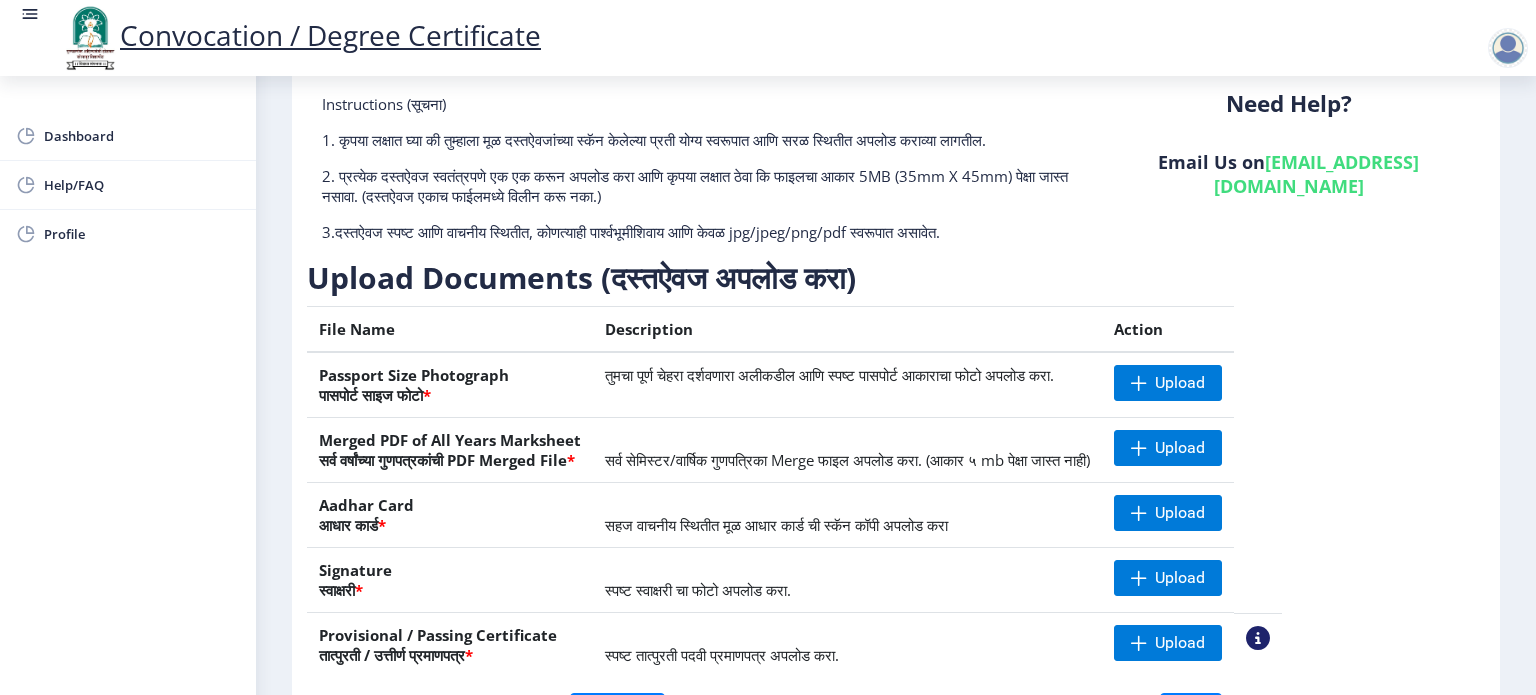scroll, scrollTop: 0, scrollLeft: 0, axis: both 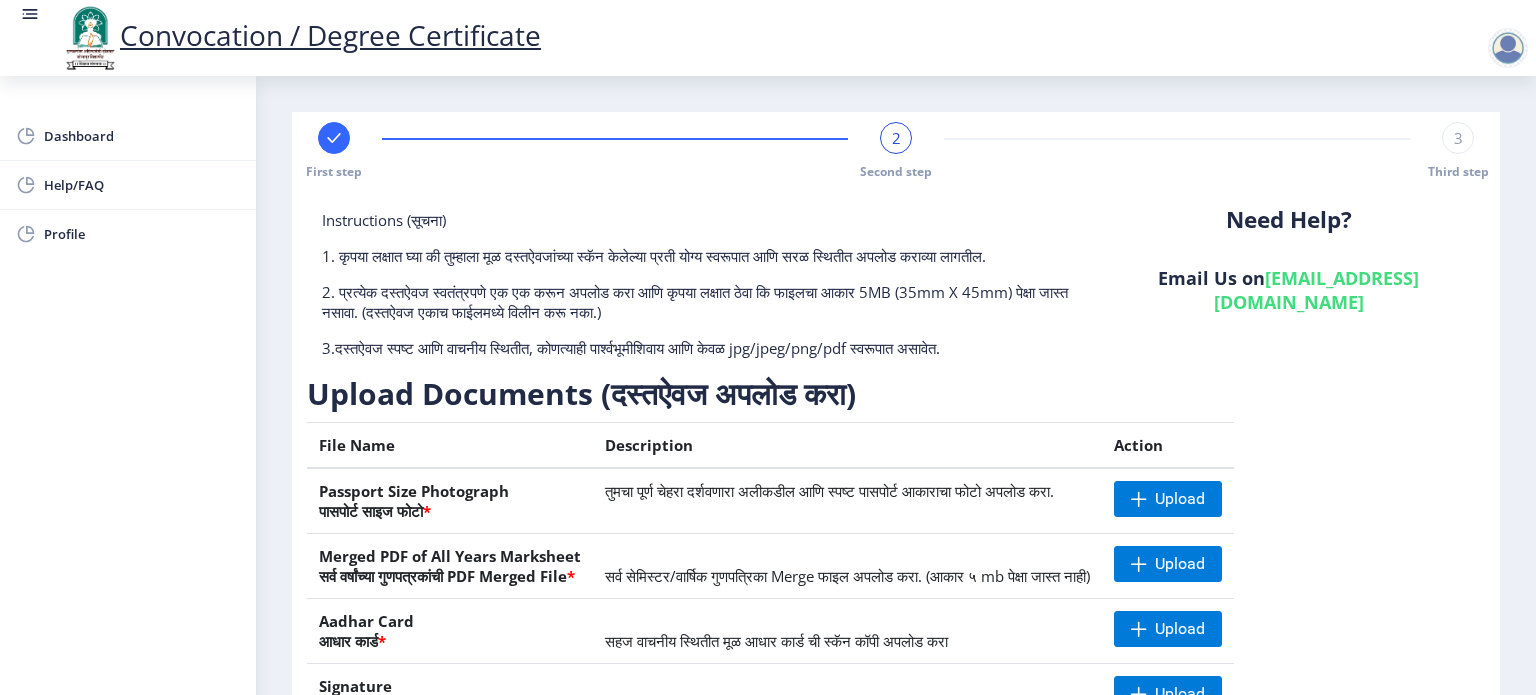 click 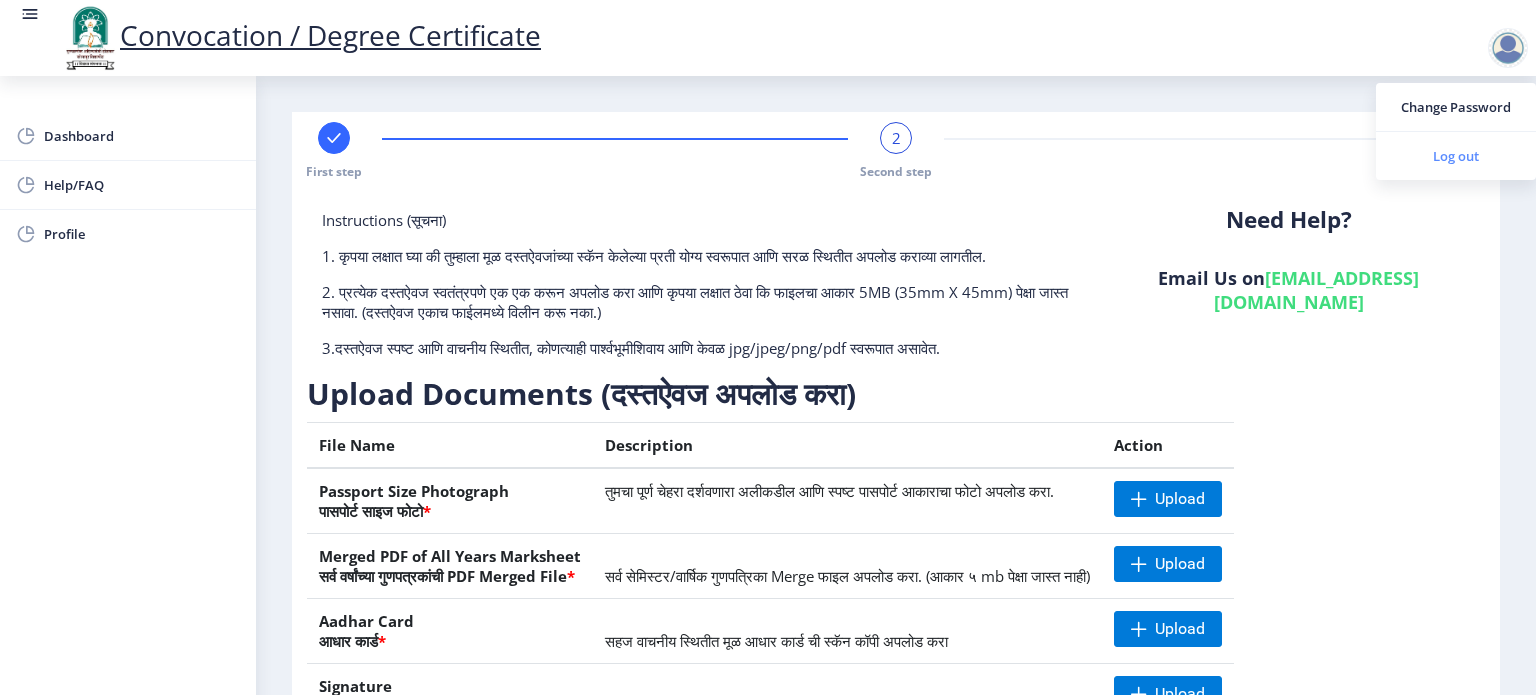 click on "Log out" at bounding box center (1456, 156) 